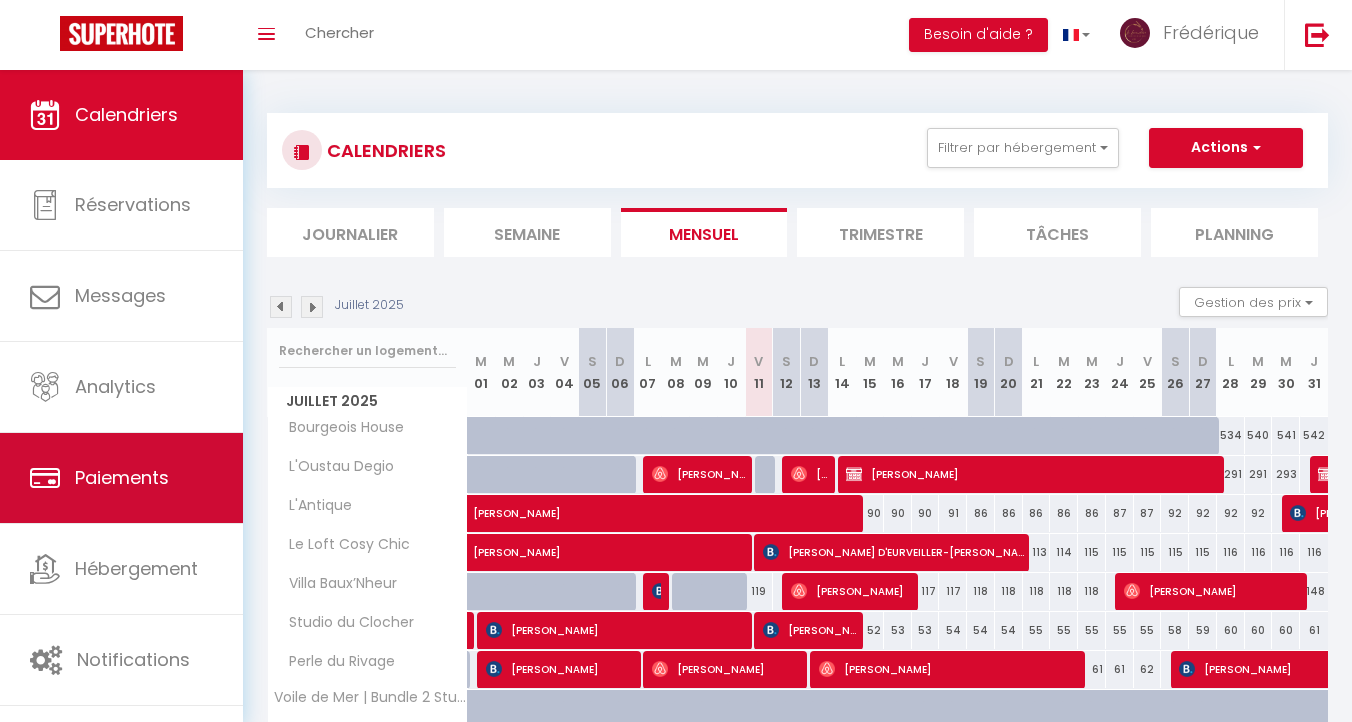 scroll, scrollTop: 212, scrollLeft: 0, axis: vertical 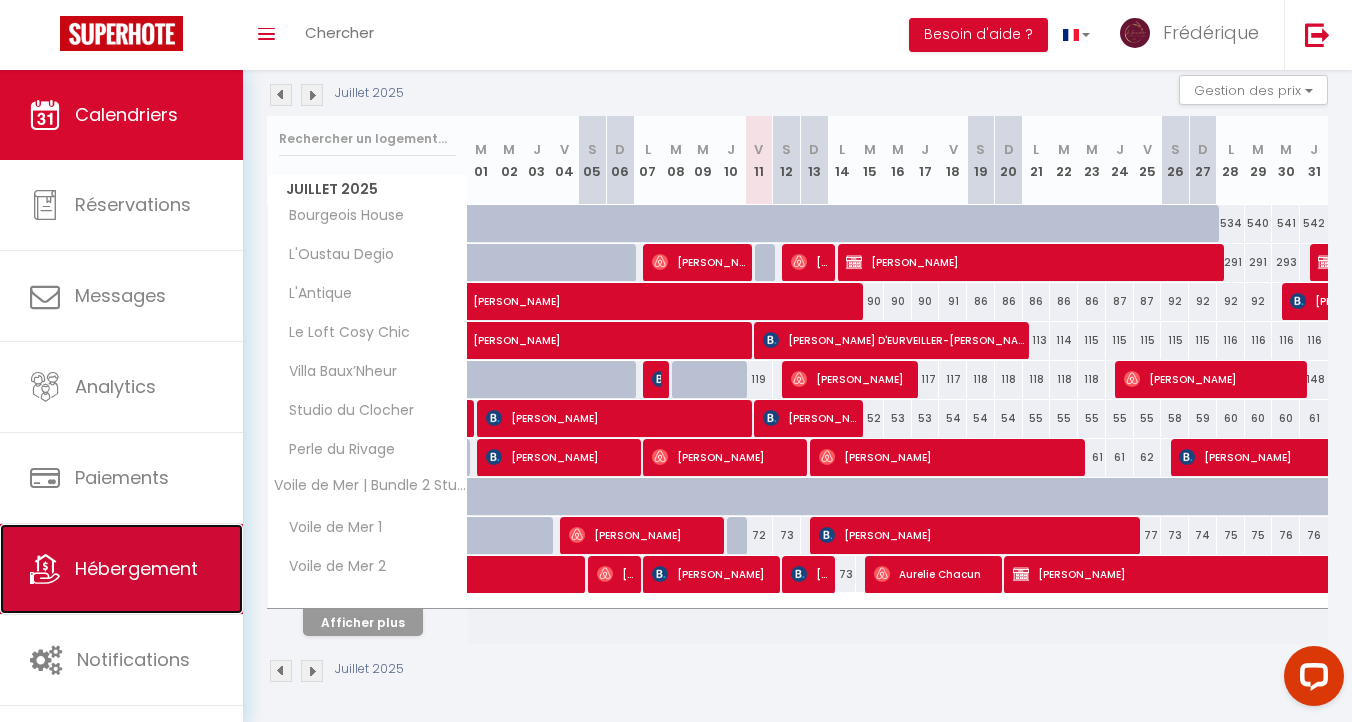 click on "Hébergement" at bounding box center (121, 569) 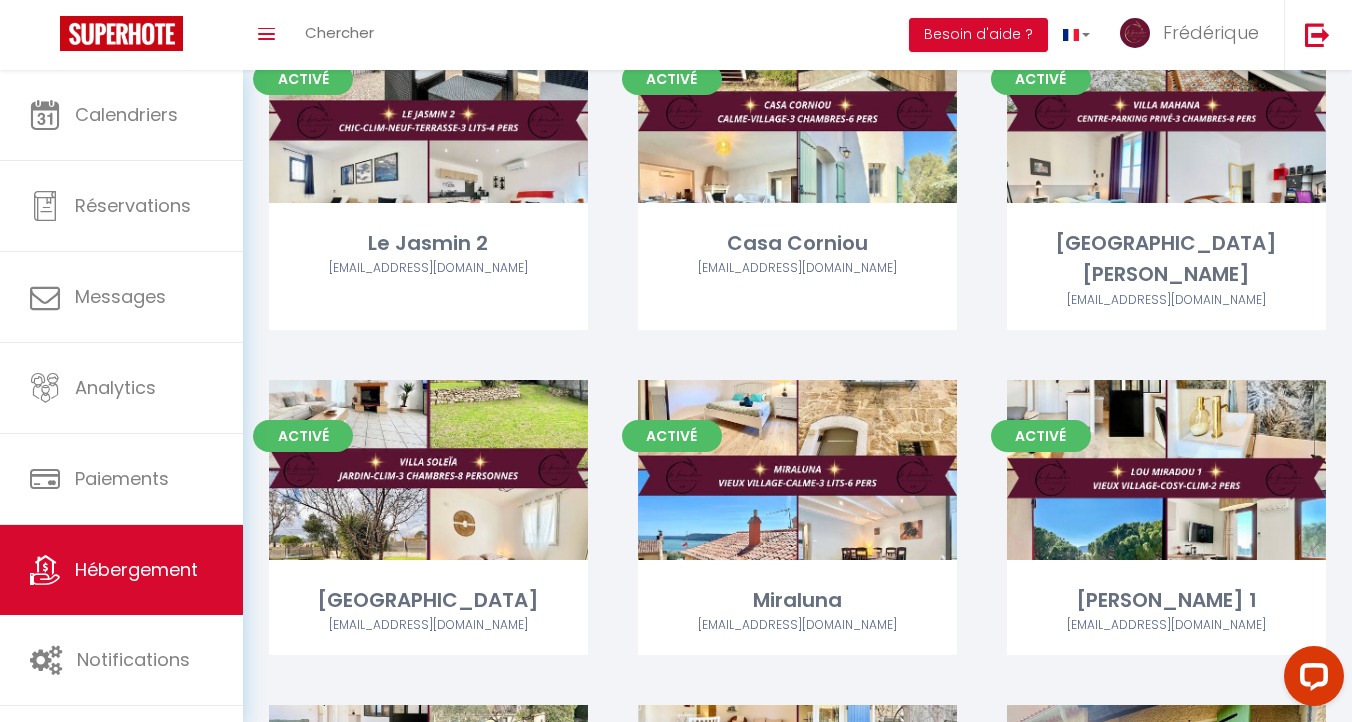 scroll, scrollTop: 2858, scrollLeft: 0, axis: vertical 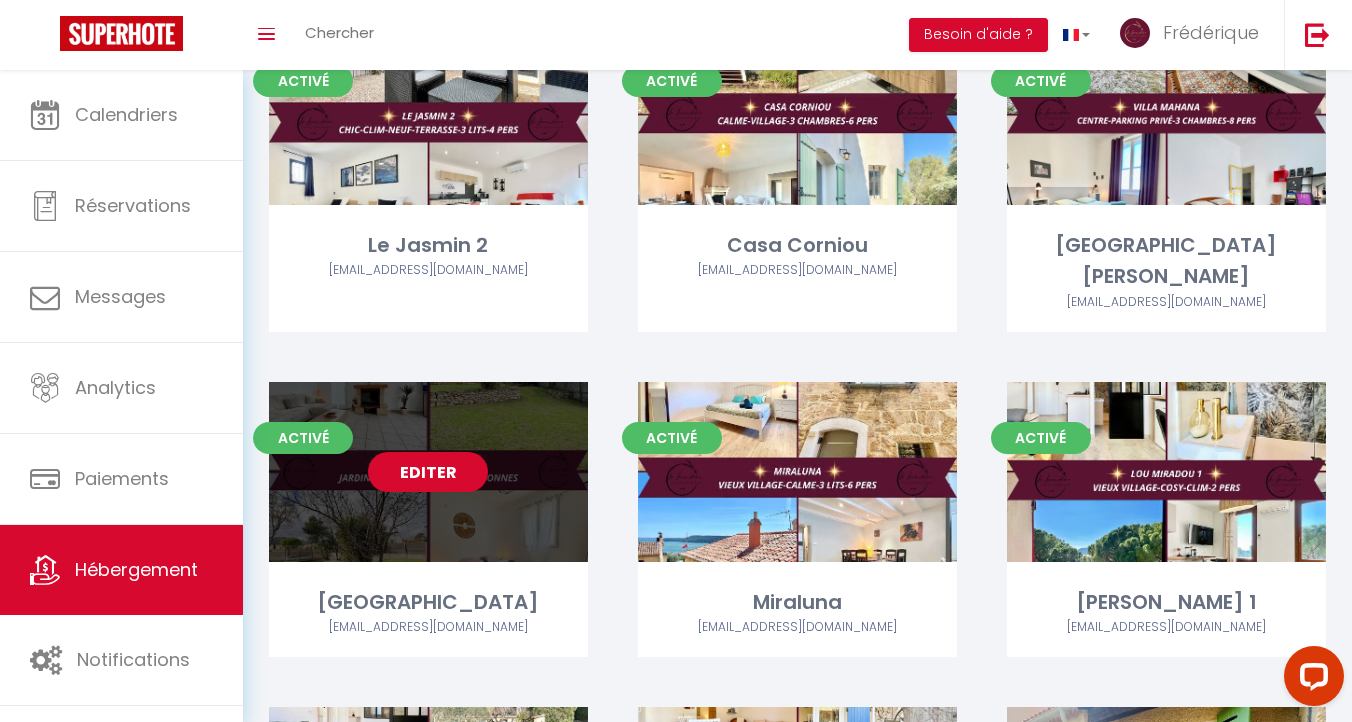 click on "Editer" at bounding box center [428, 472] 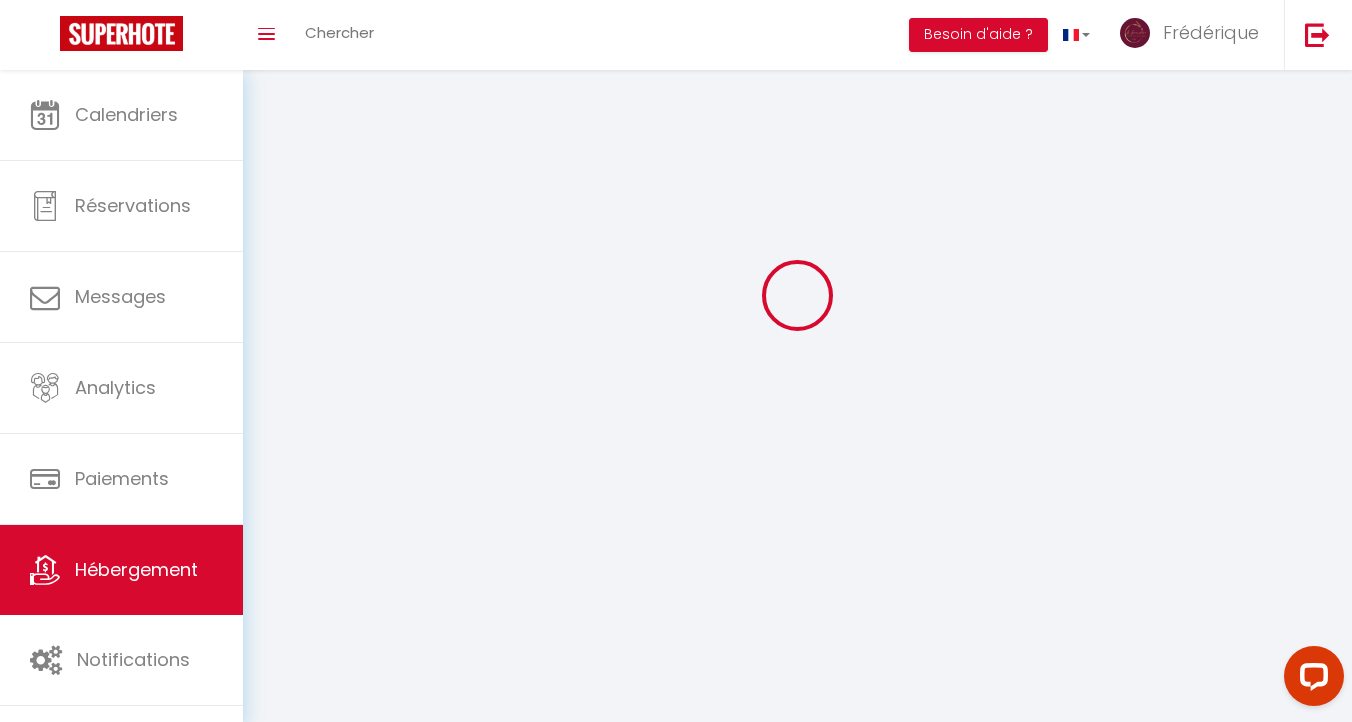scroll, scrollTop: 0, scrollLeft: 0, axis: both 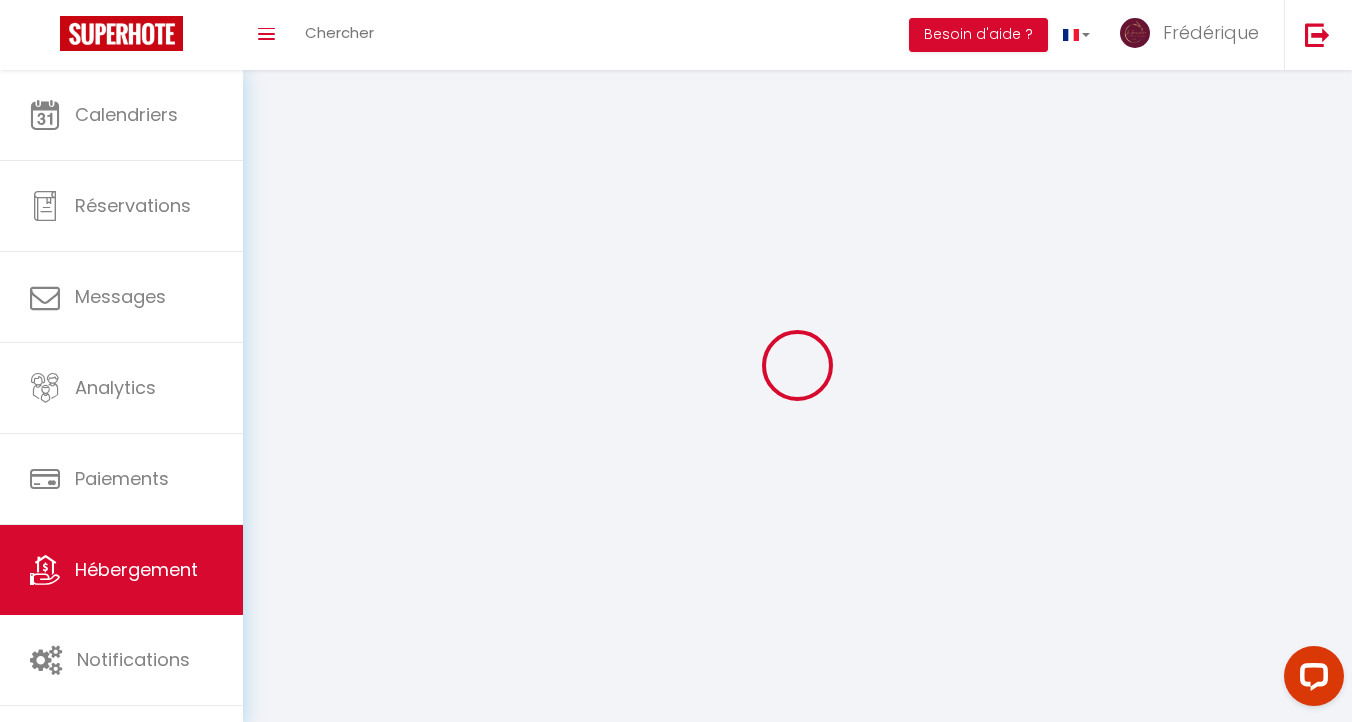 select 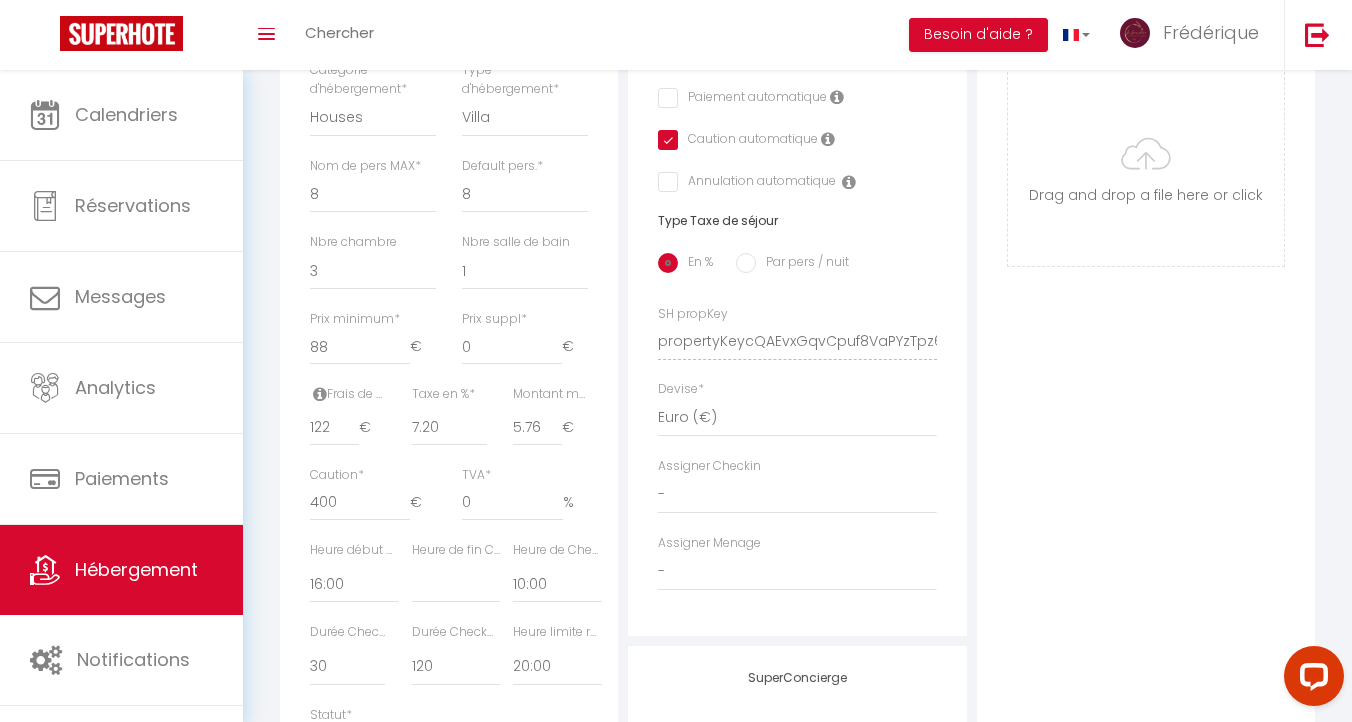 select 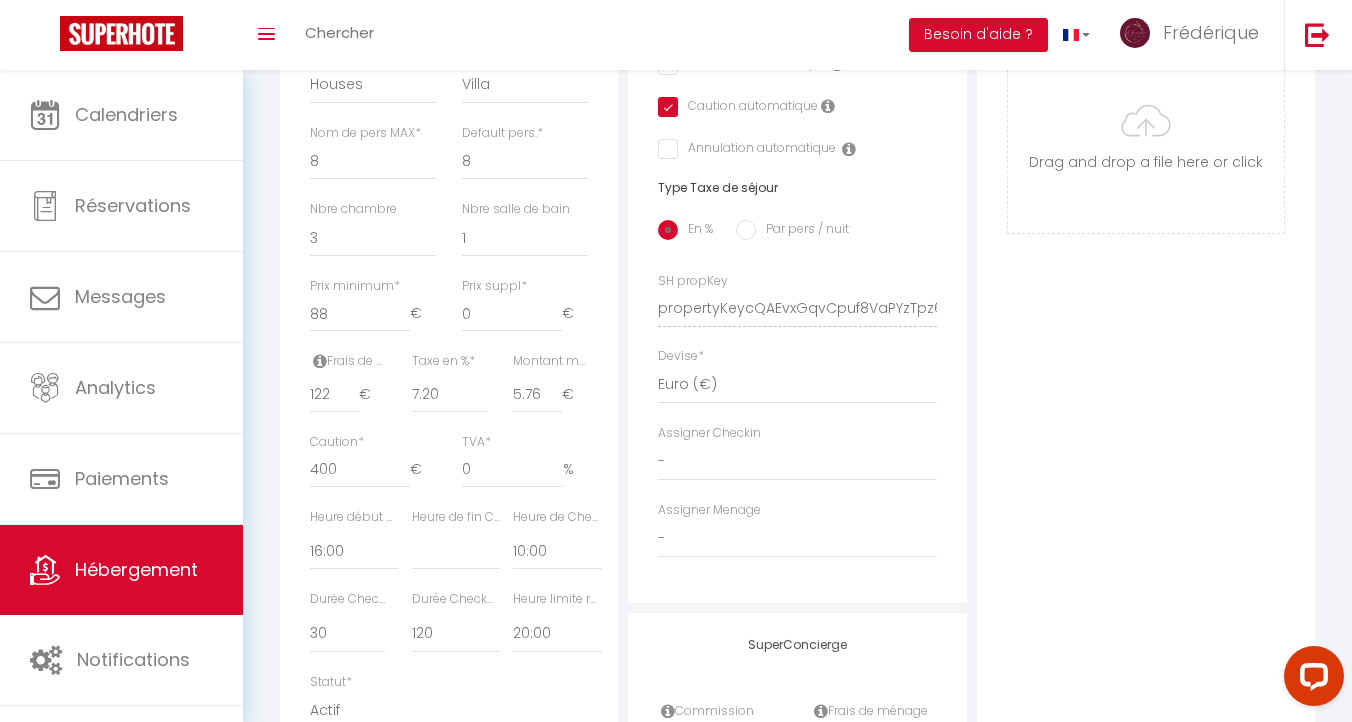 scroll, scrollTop: 707, scrollLeft: 0, axis: vertical 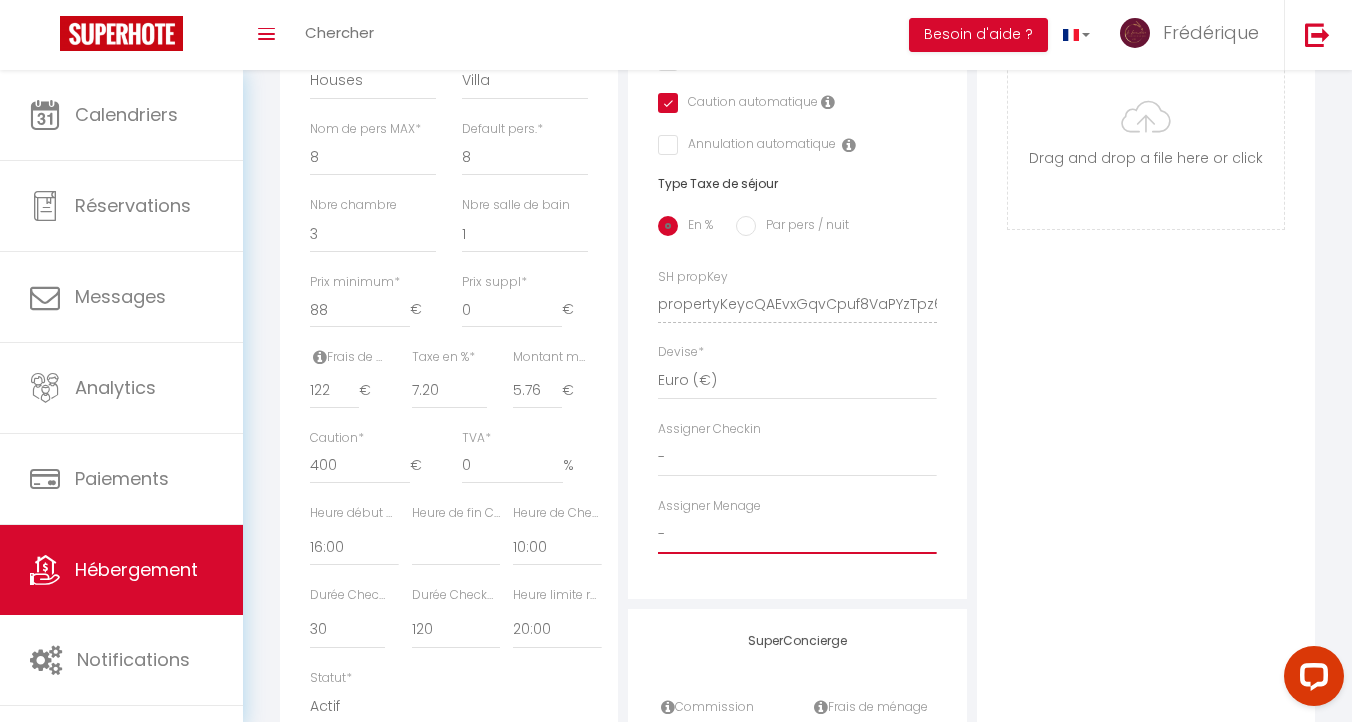 click on "-
René FANO
Patrick BOI
Sophie ABBADESSA
Cecilia NGUYEN
Nathalie DUBOIS
Amélie FALCO
Nathalie MORAND
Yann COSTAGLIOLA
Anthony SOTO
Laurent NAMPONT
Jessica AYMARD
Laurence DARMON
Christine DEGIOANNI" at bounding box center [797, 535] 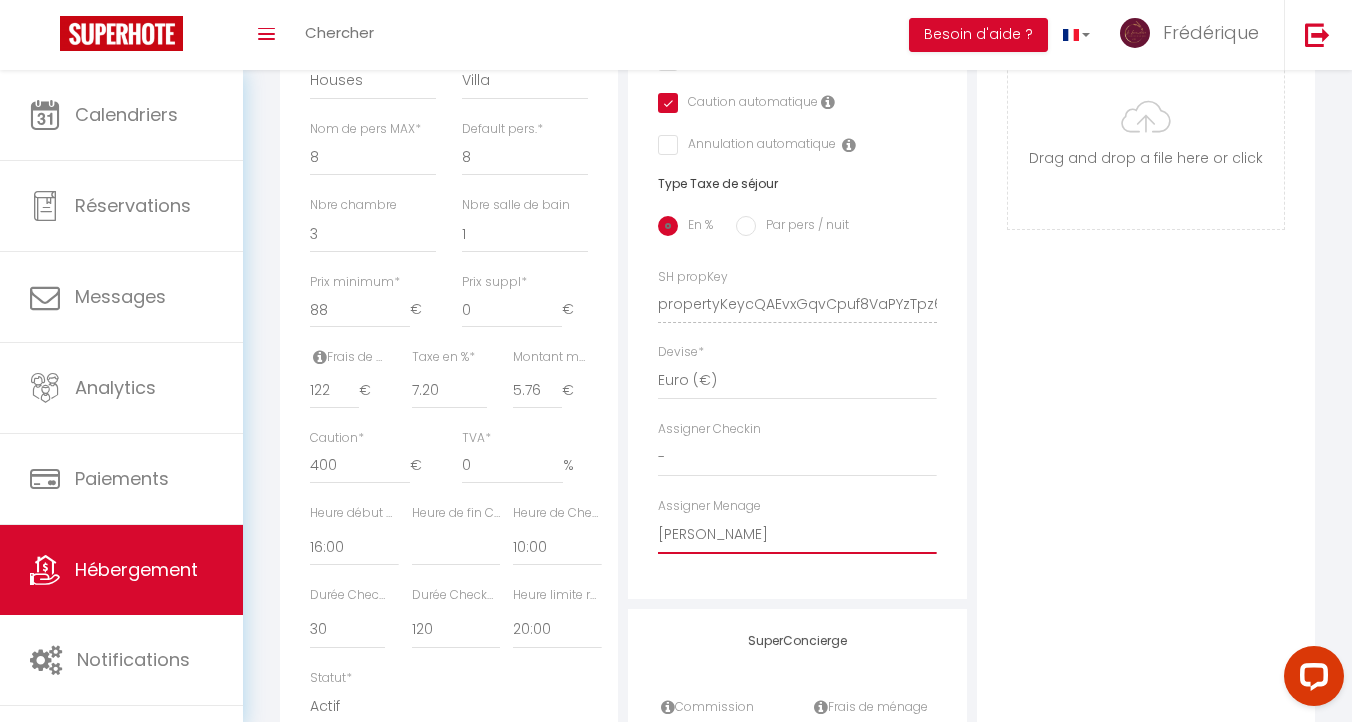 select 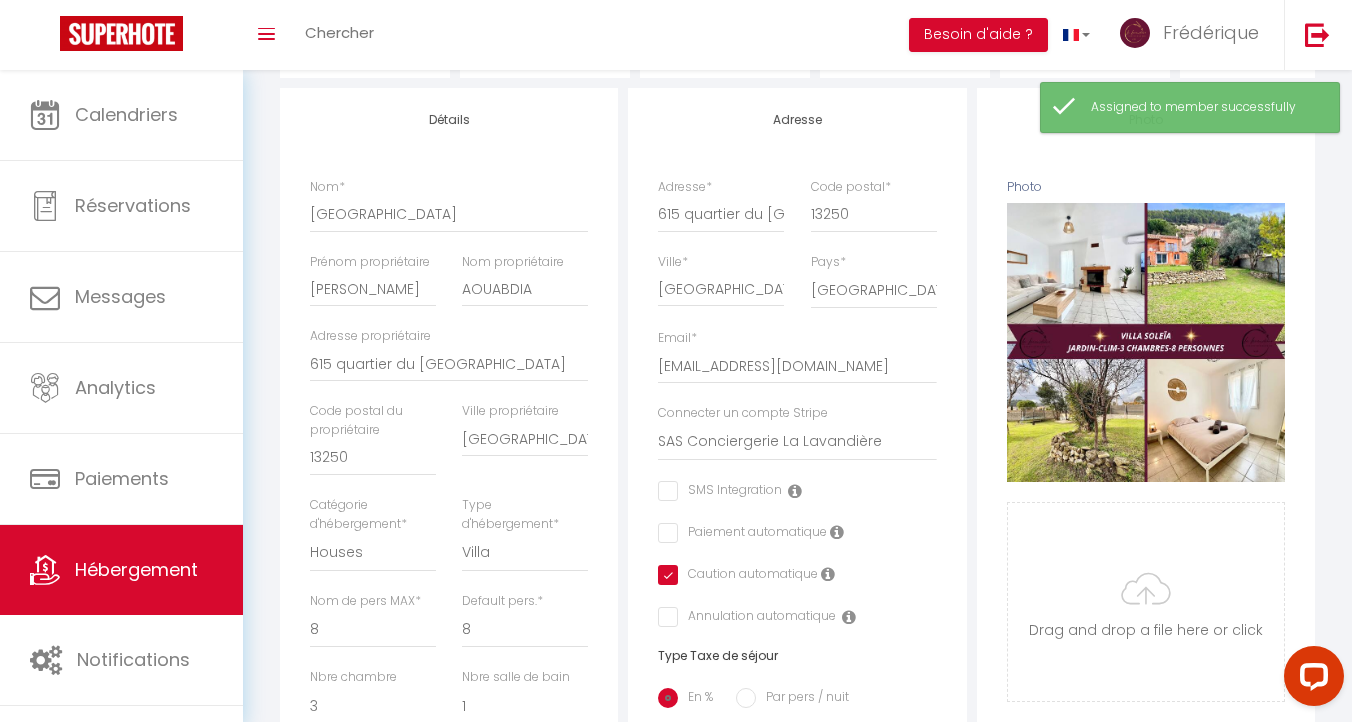 scroll, scrollTop: 0, scrollLeft: 0, axis: both 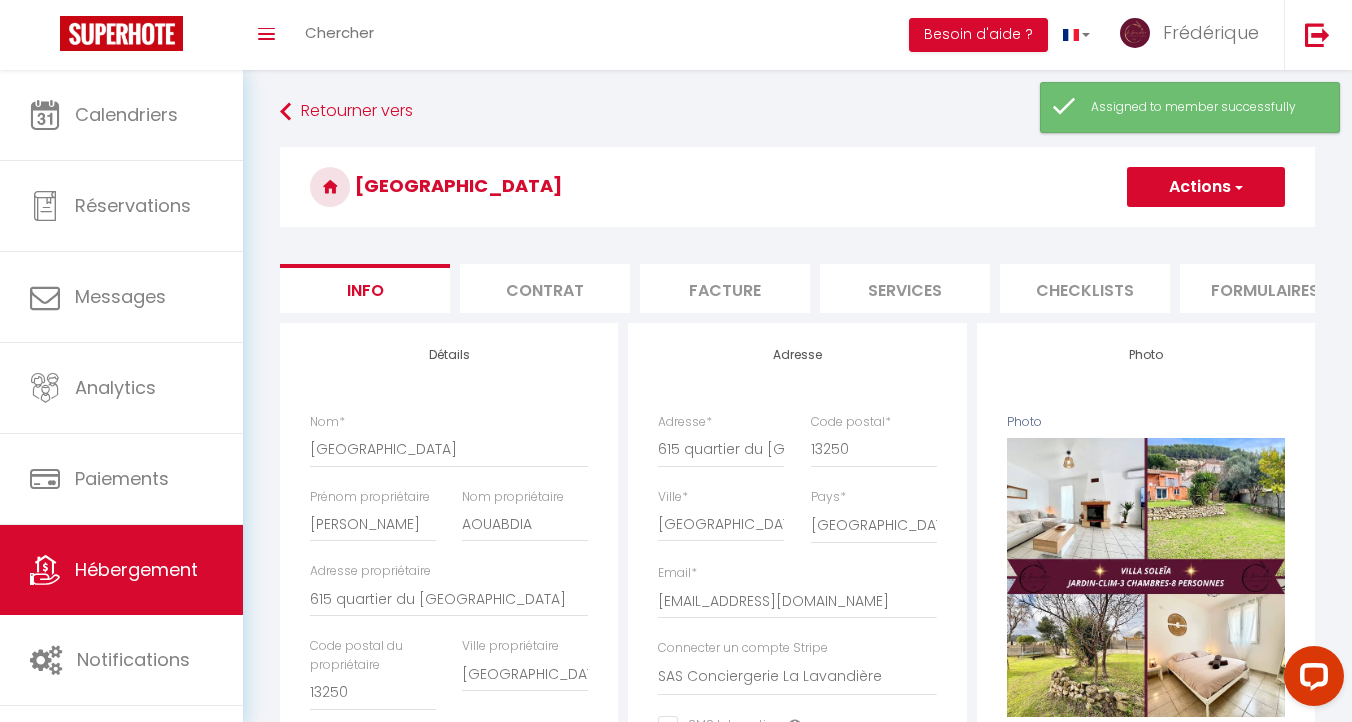 click on "Actions" at bounding box center [1206, 187] 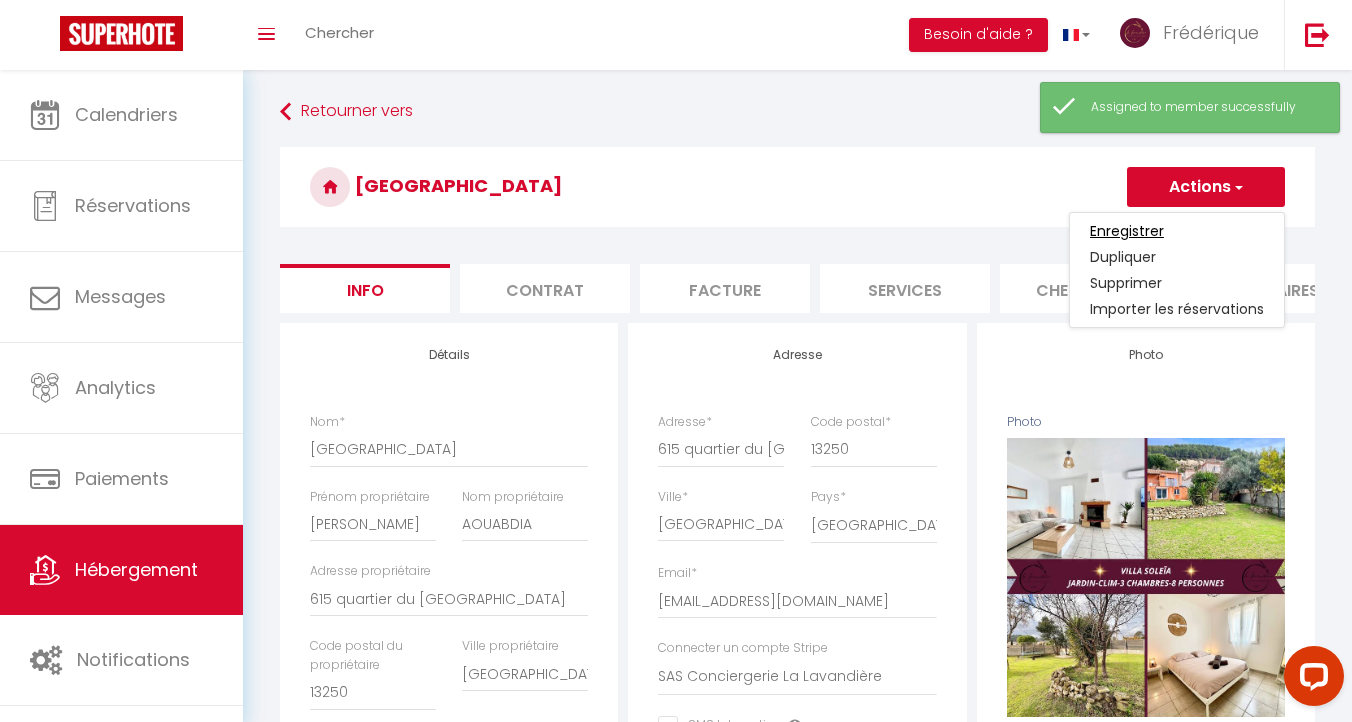 click on "Enregistrer" at bounding box center [1127, 231] 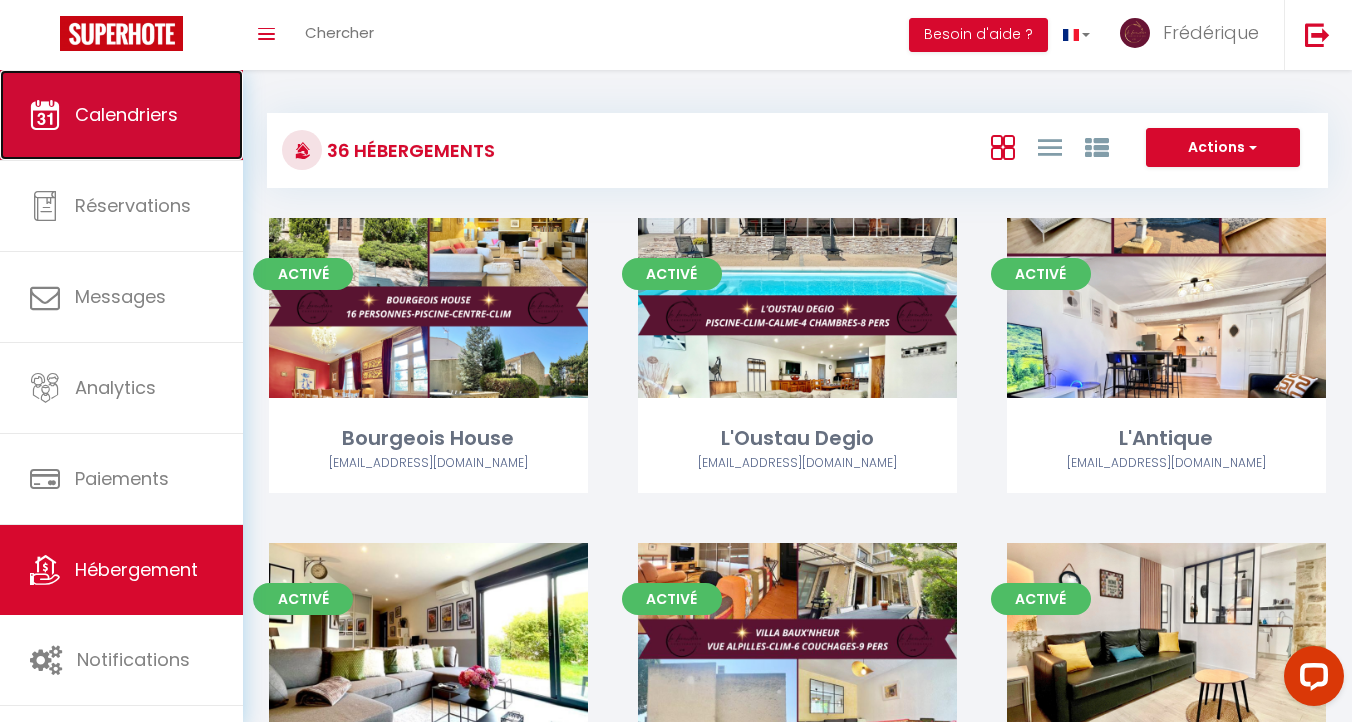 click on "Calendriers" at bounding box center [126, 114] 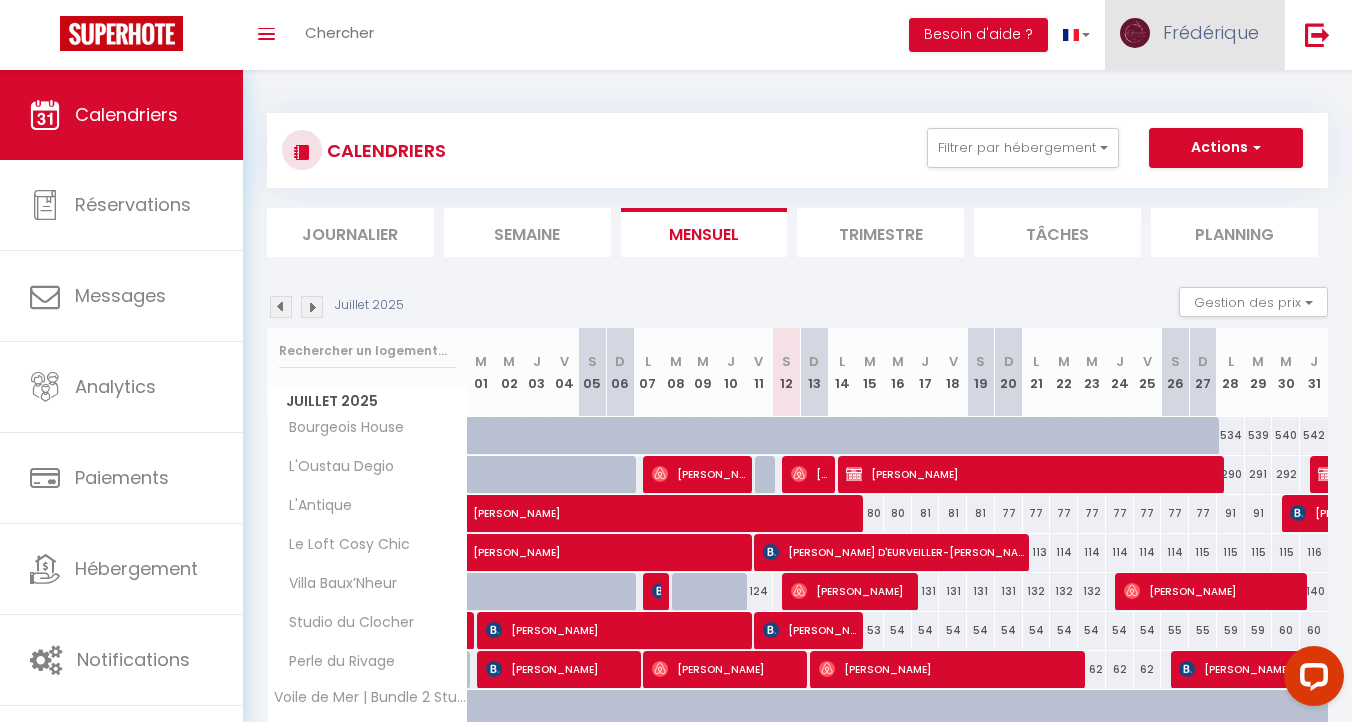 click on "Frédérique" at bounding box center [1194, 35] 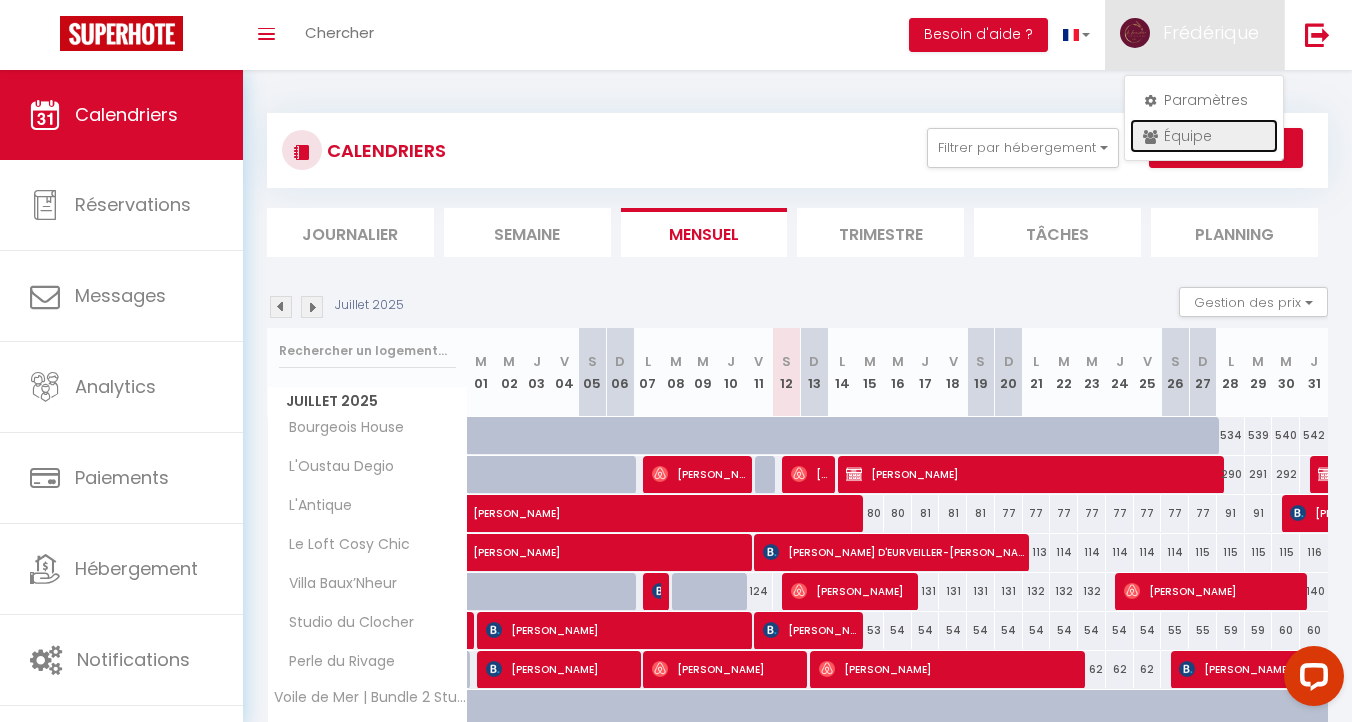 click on "Équipe" at bounding box center (1204, 136) 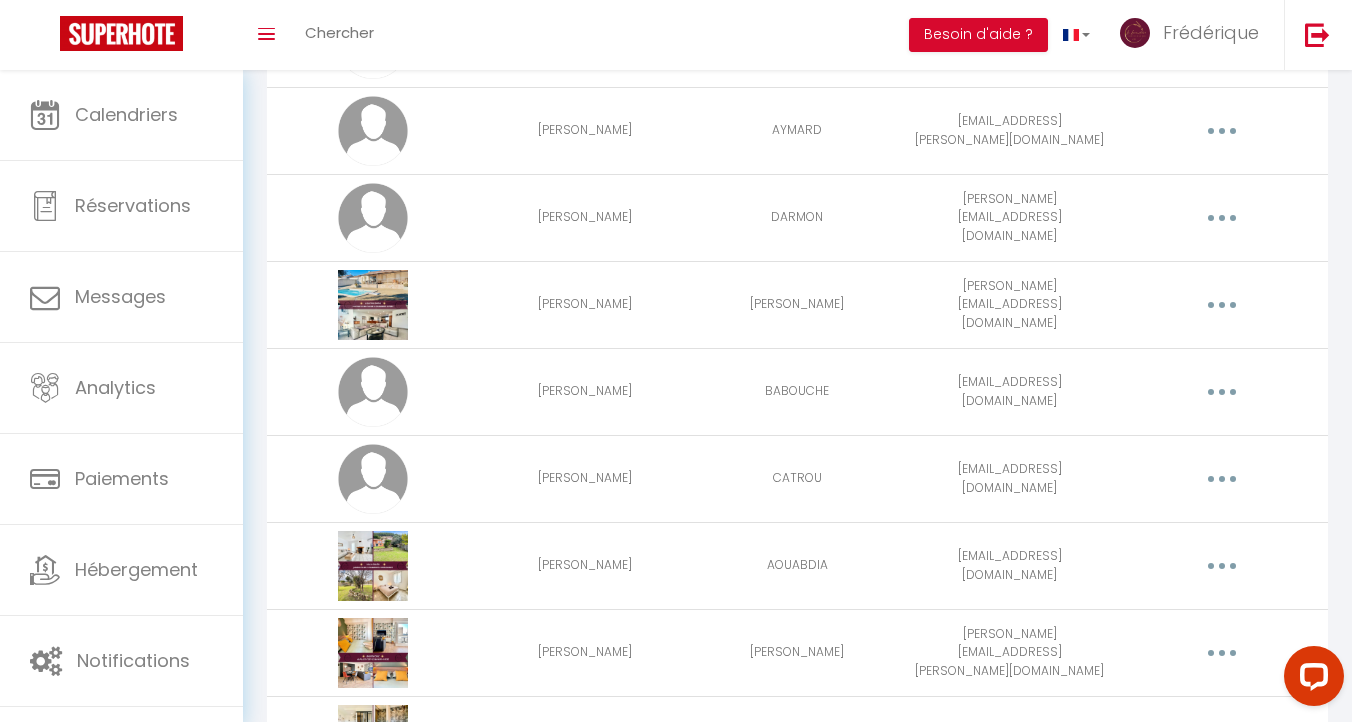 scroll, scrollTop: 1755, scrollLeft: 0, axis: vertical 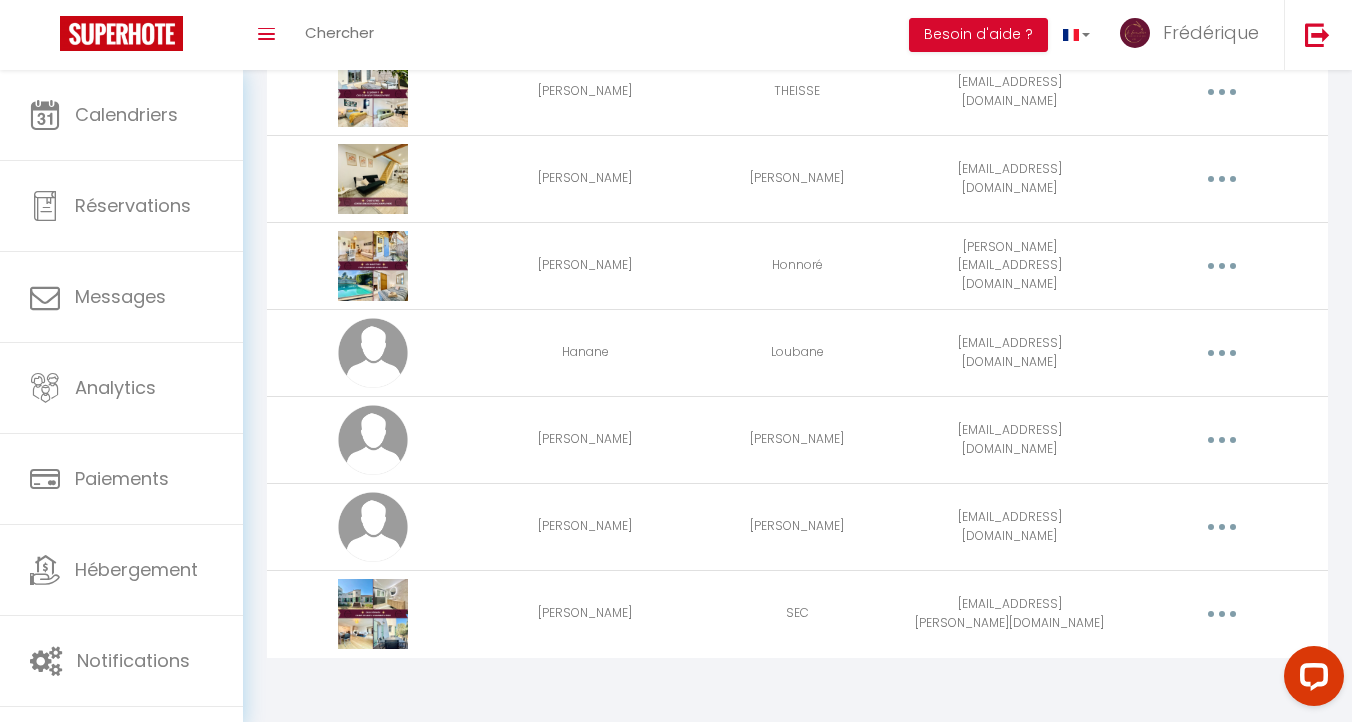 click at bounding box center [1222, 440] 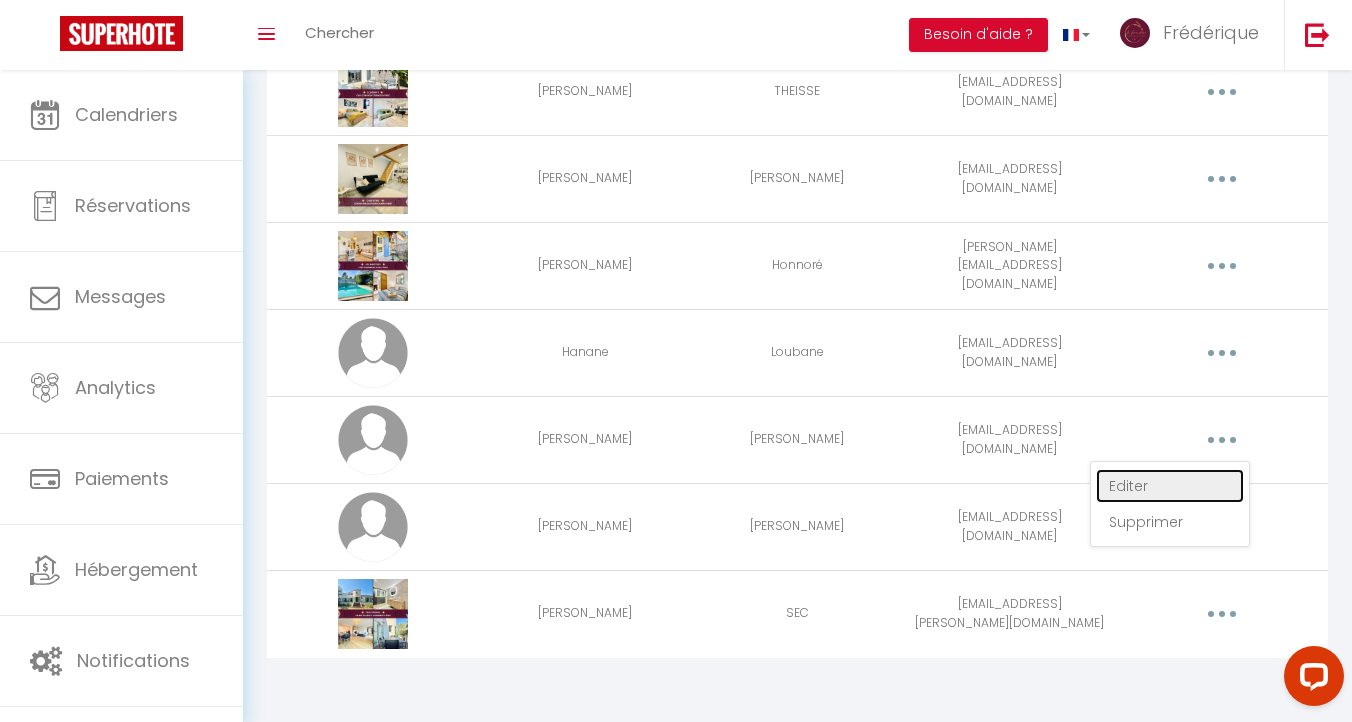 click on "Editer" at bounding box center (1170, 486) 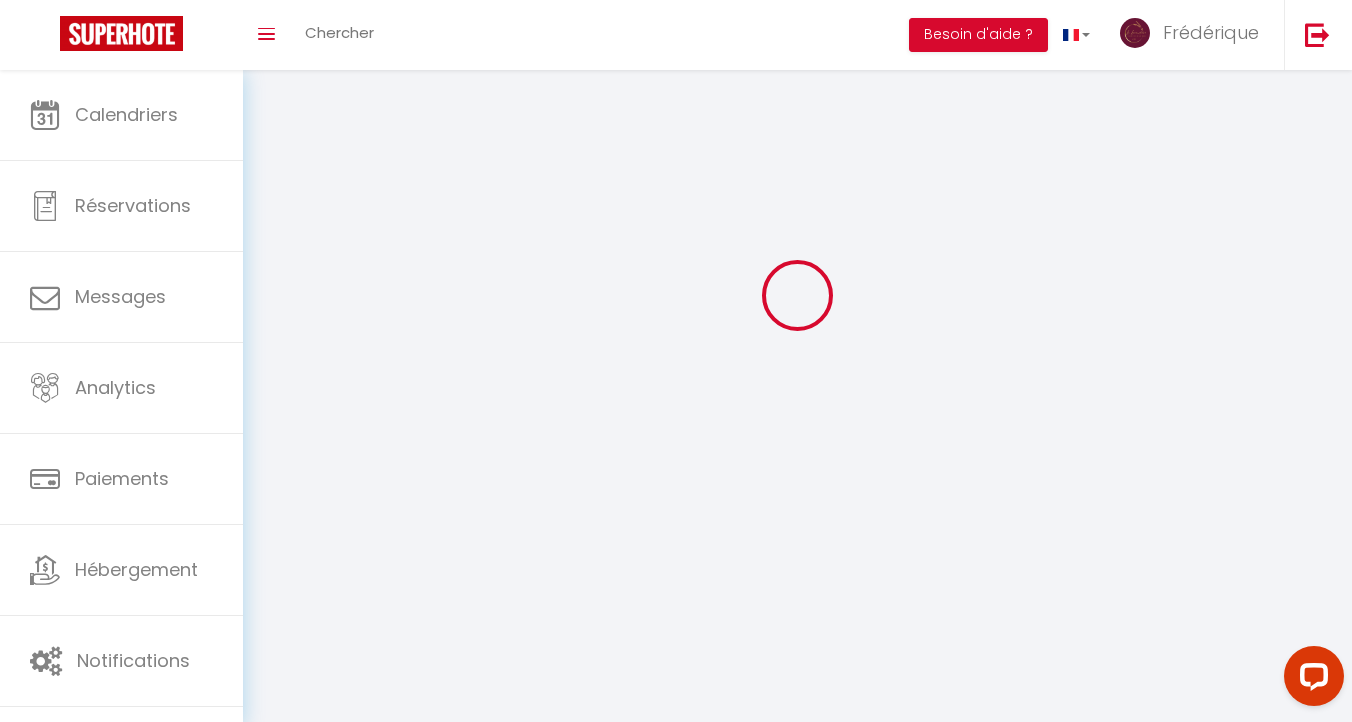 type on "Félicia" 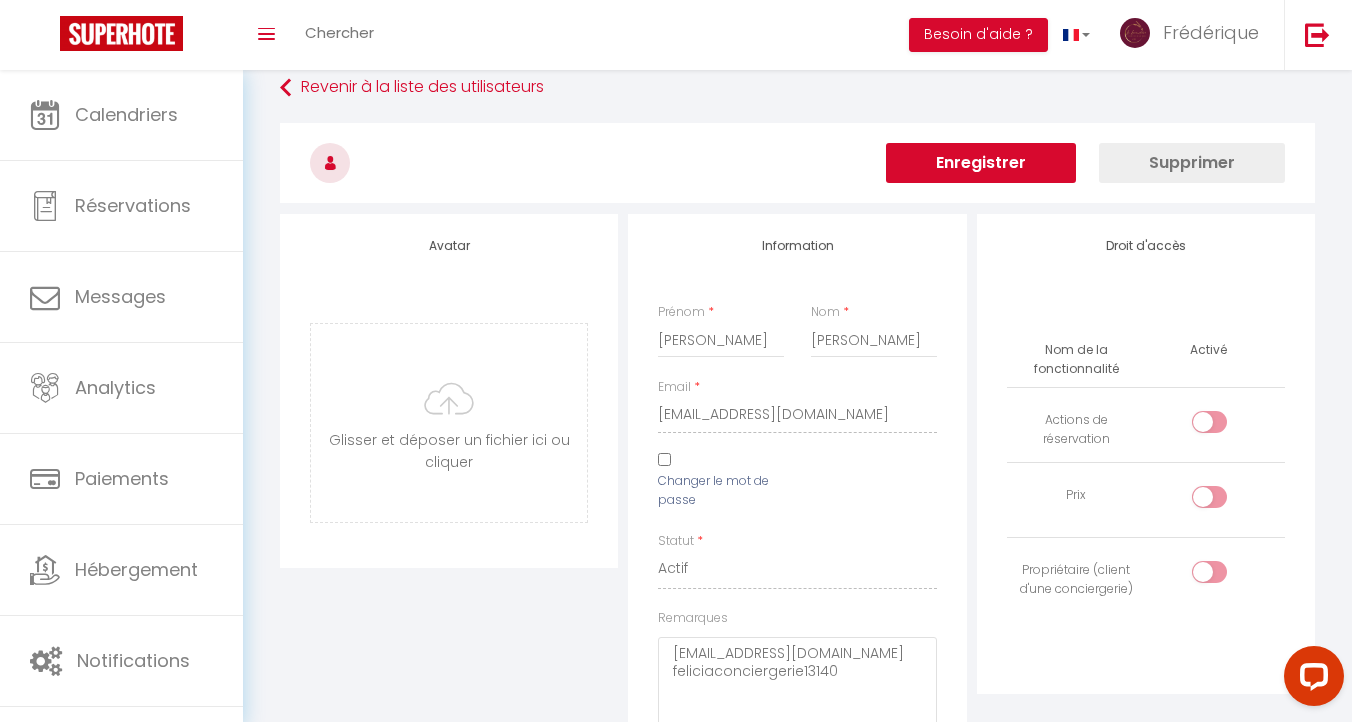 scroll, scrollTop: 0, scrollLeft: 0, axis: both 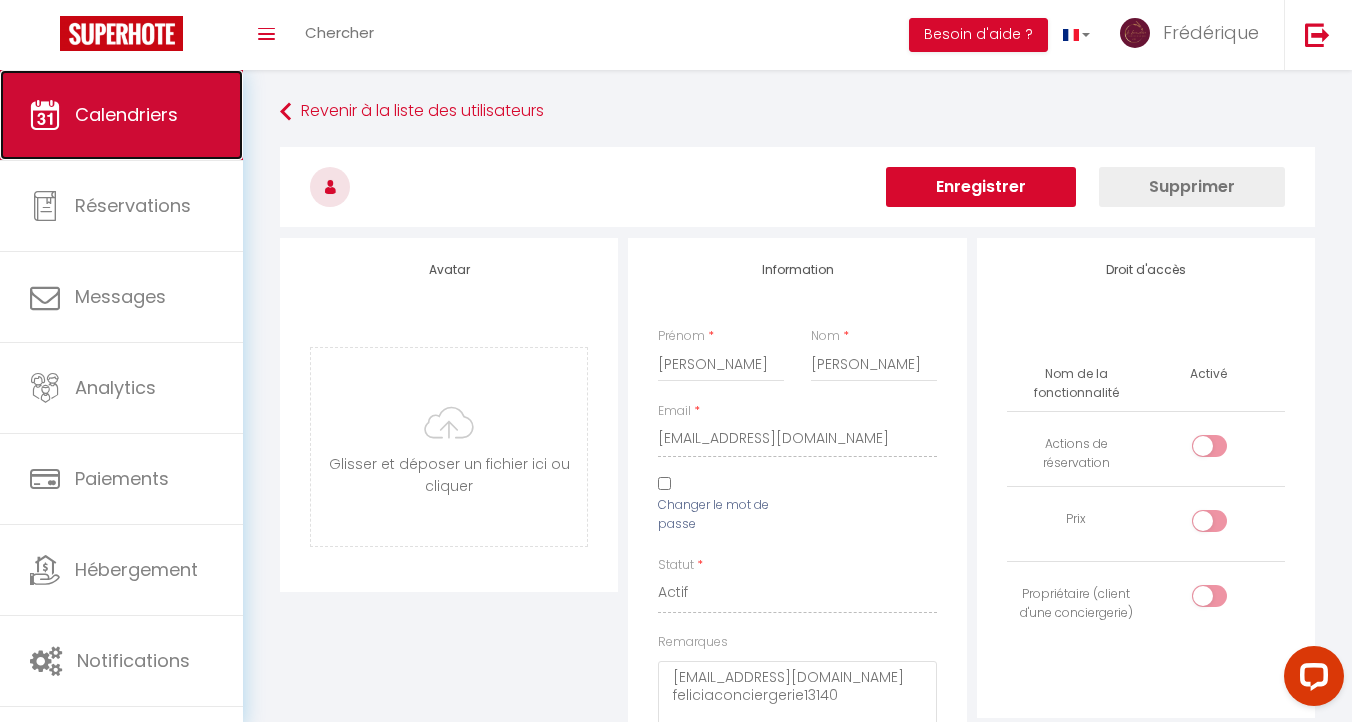 click on "Calendriers" at bounding box center (121, 115) 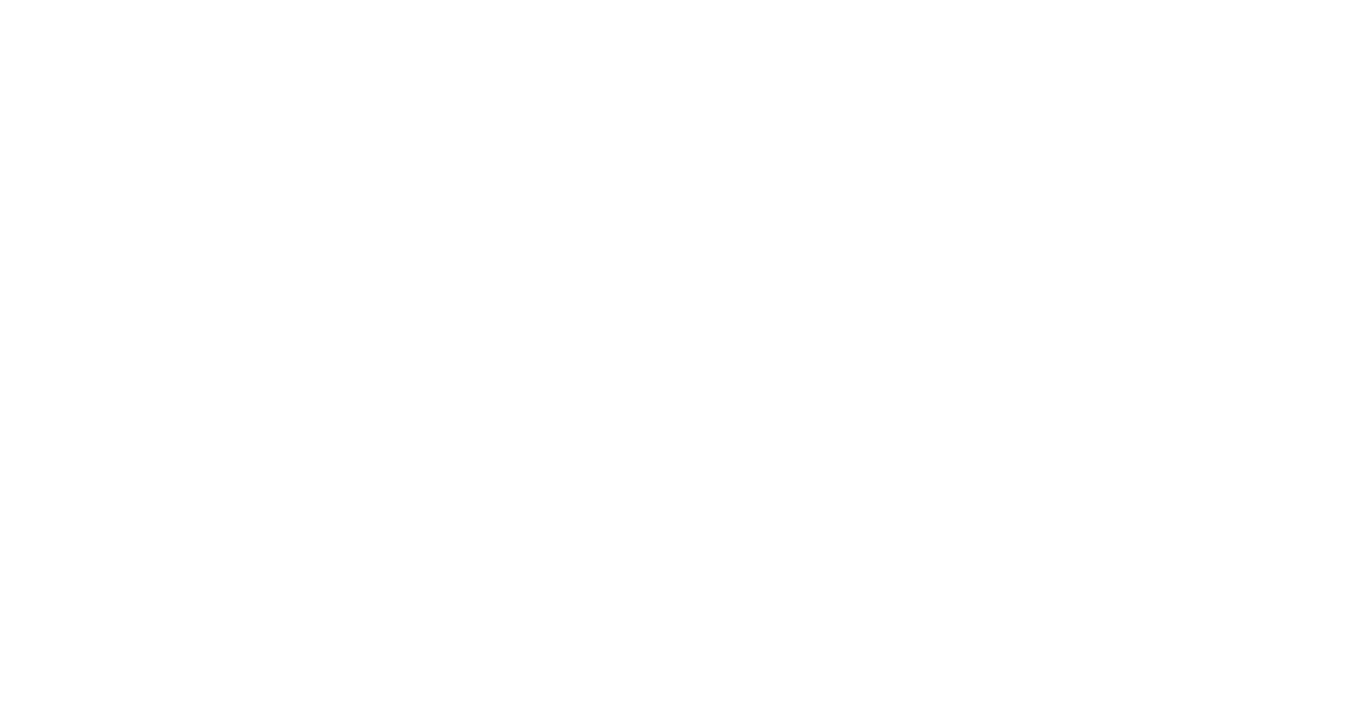 scroll, scrollTop: 0, scrollLeft: 0, axis: both 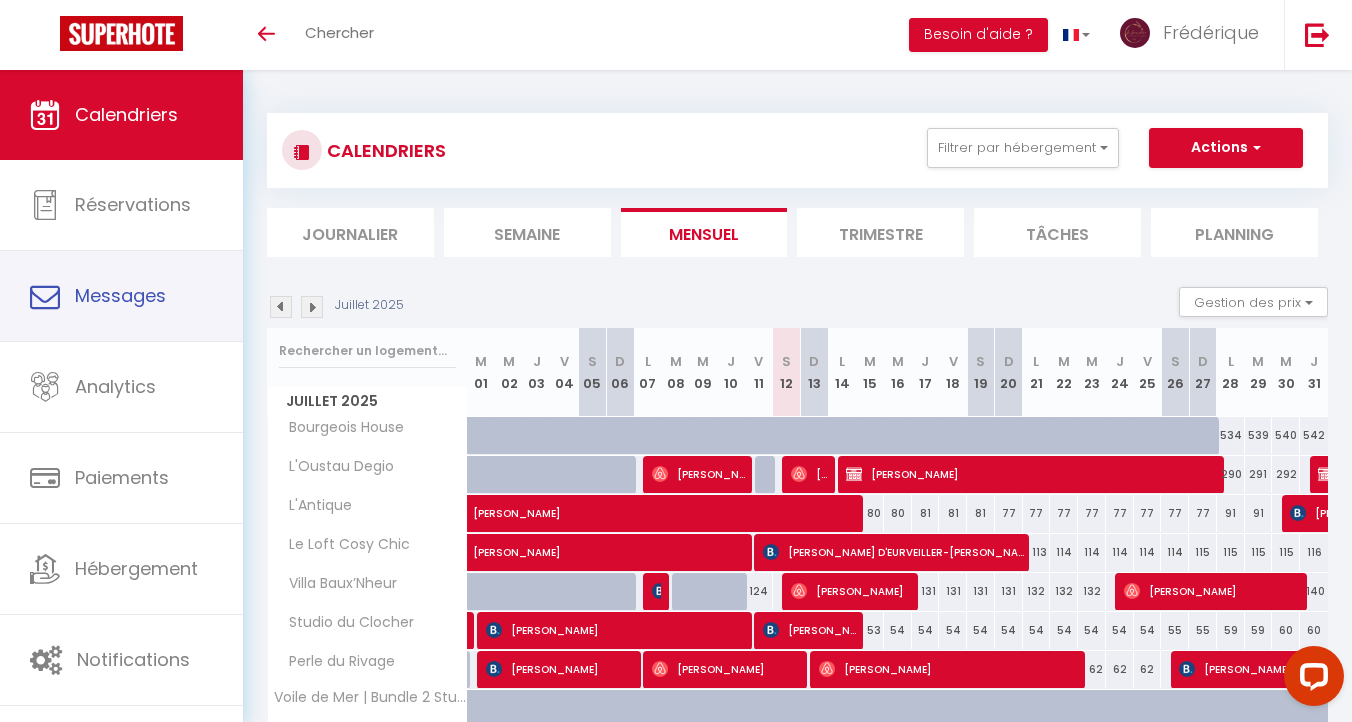 click on "Messages" at bounding box center (120, 295) 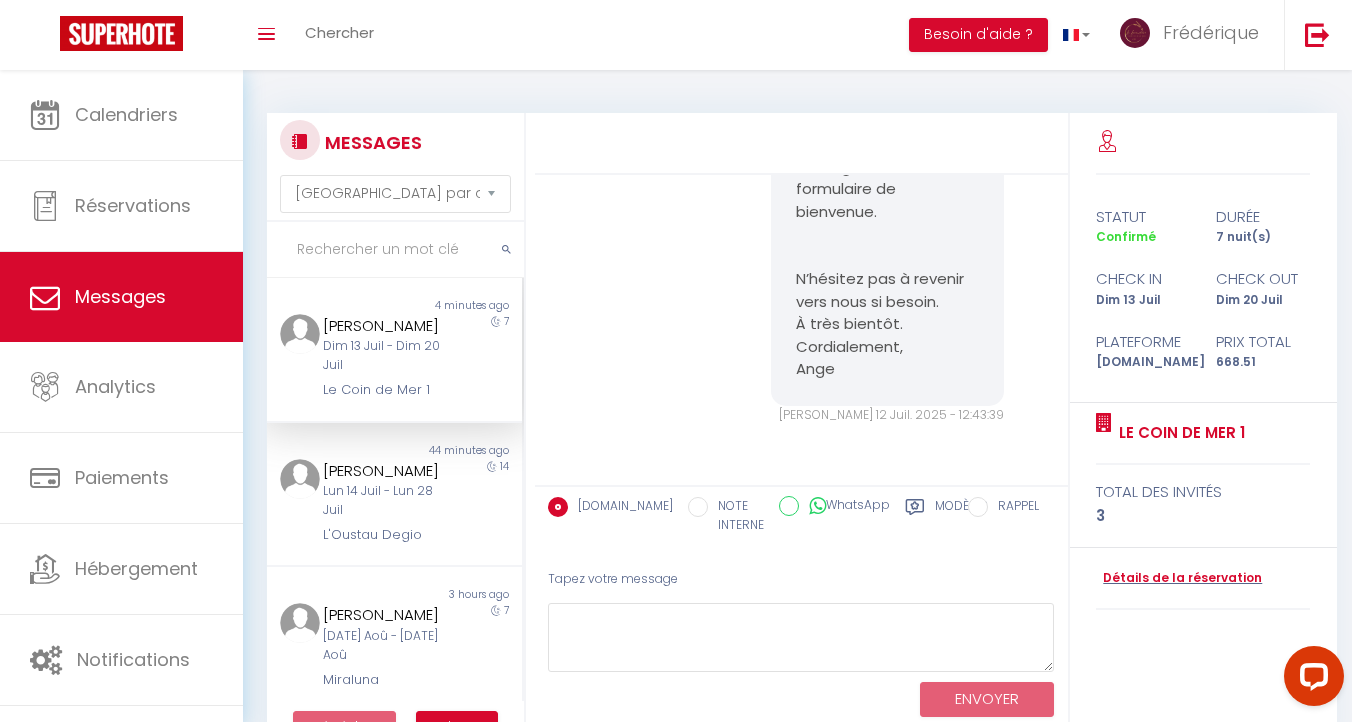 scroll, scrollTop: 1476, scrollLeft: 0, axis: vertical 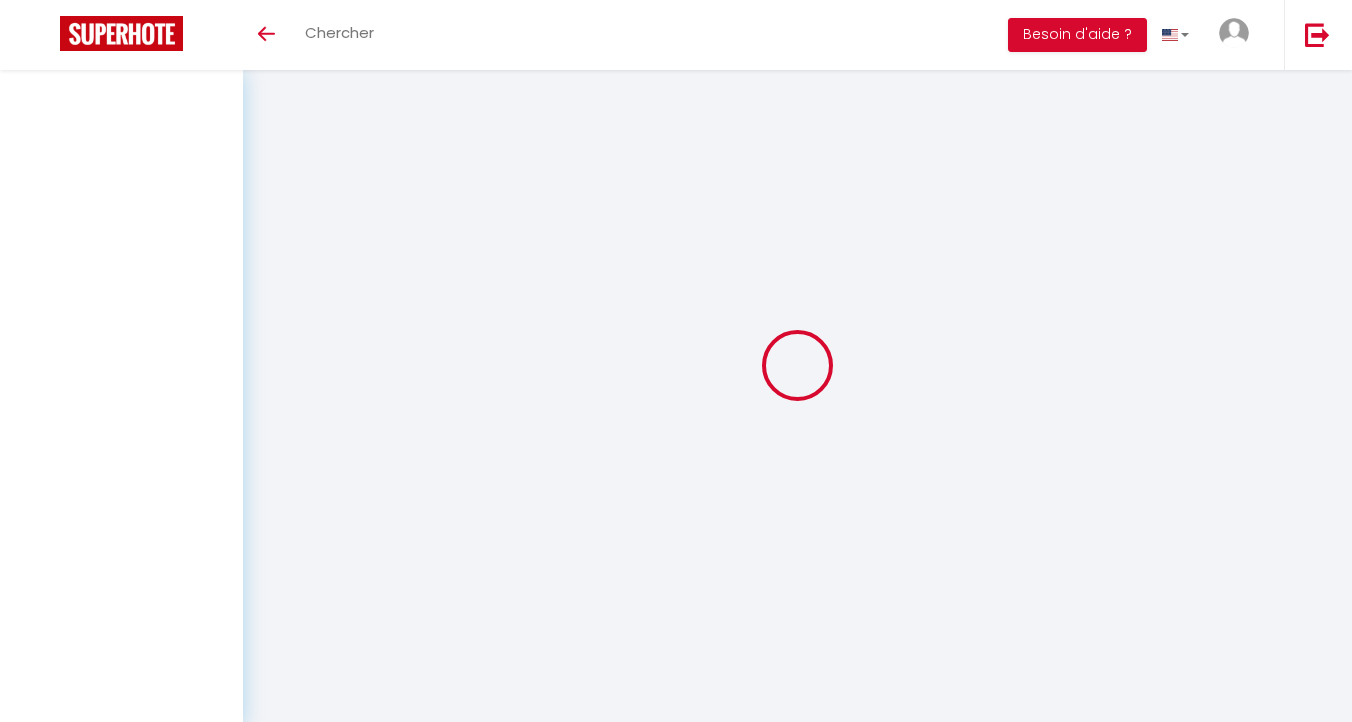 select on "message" 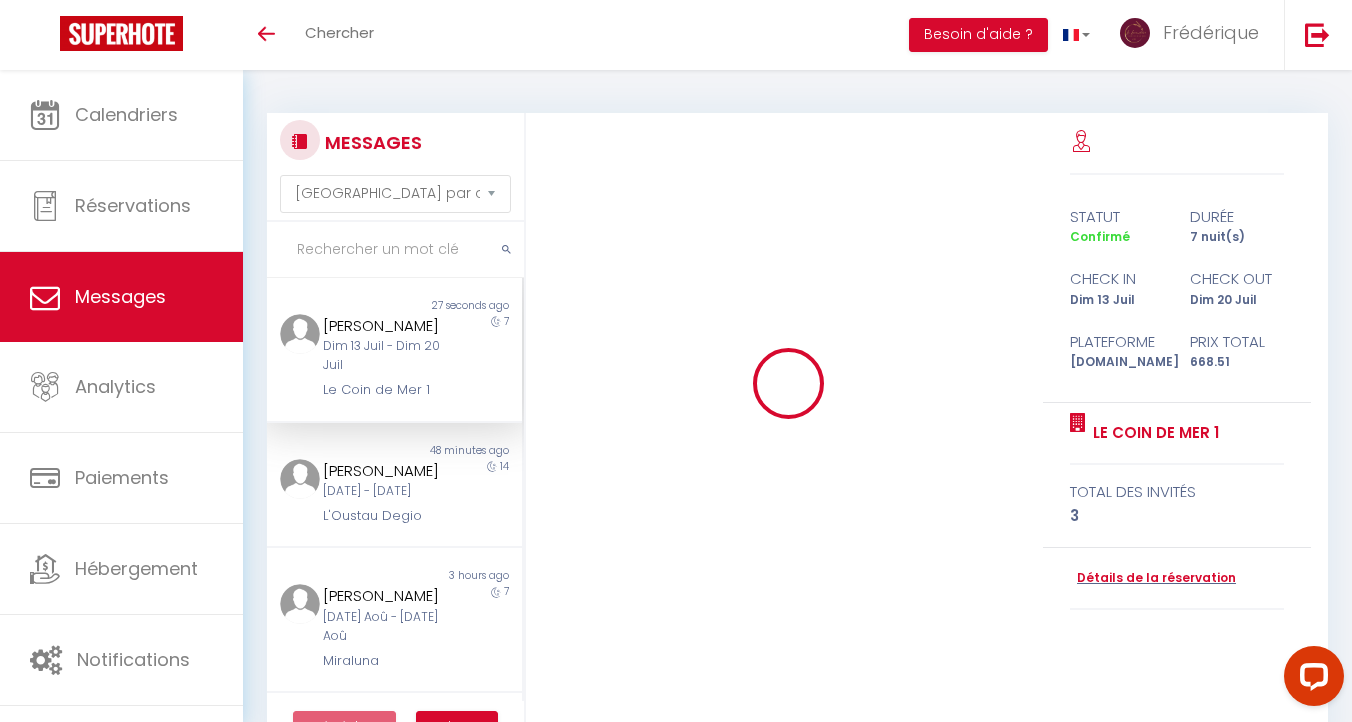 scroll, scrollTop: 0, scrollLeft: 0, axis: both 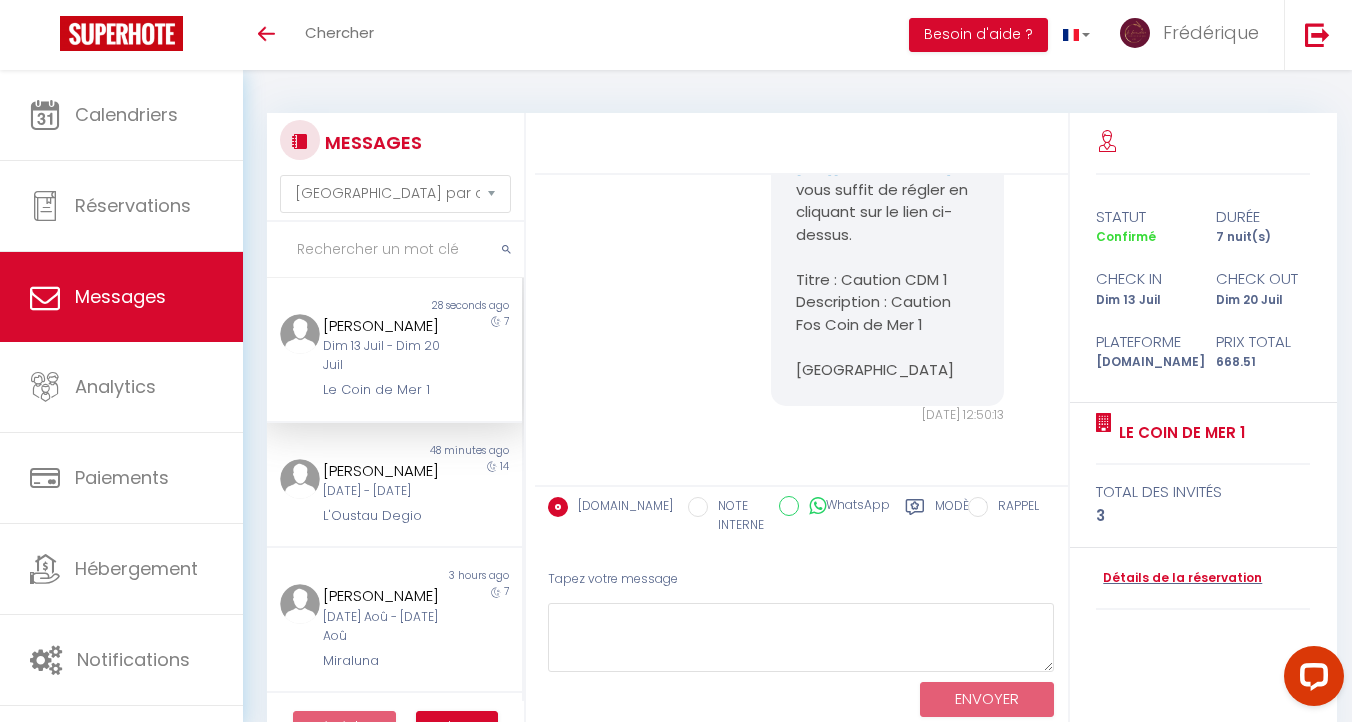 click on "Messages" at bounding box center [120, 296] 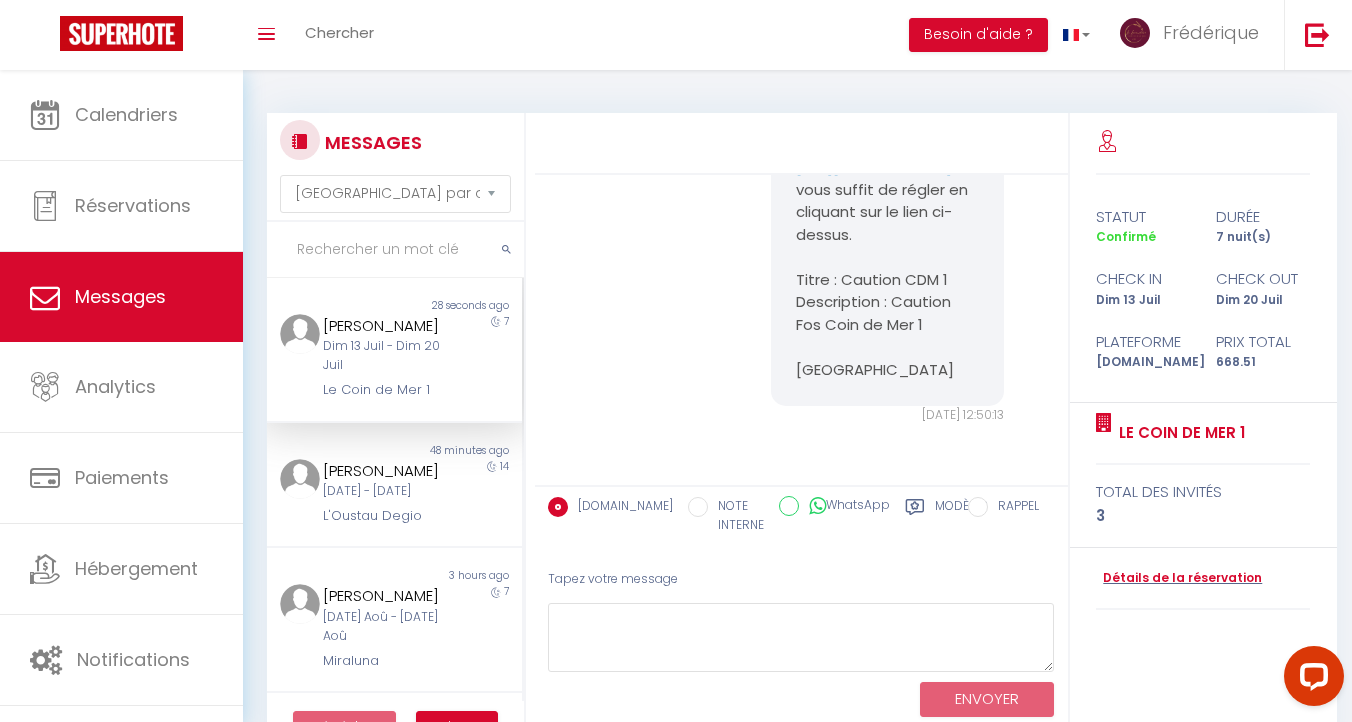 click on "Messages" at bounding box center (120, 296) 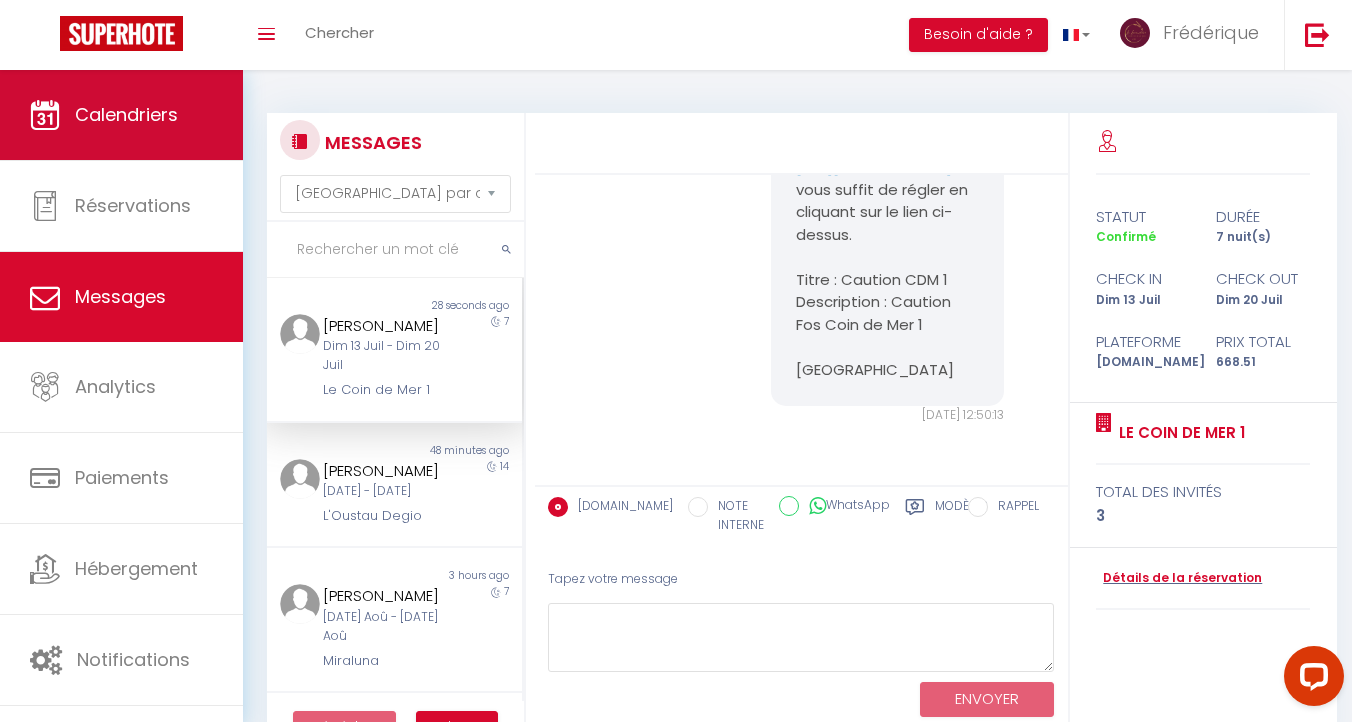 click on "Calendriers" at bounding box center (126, 114) 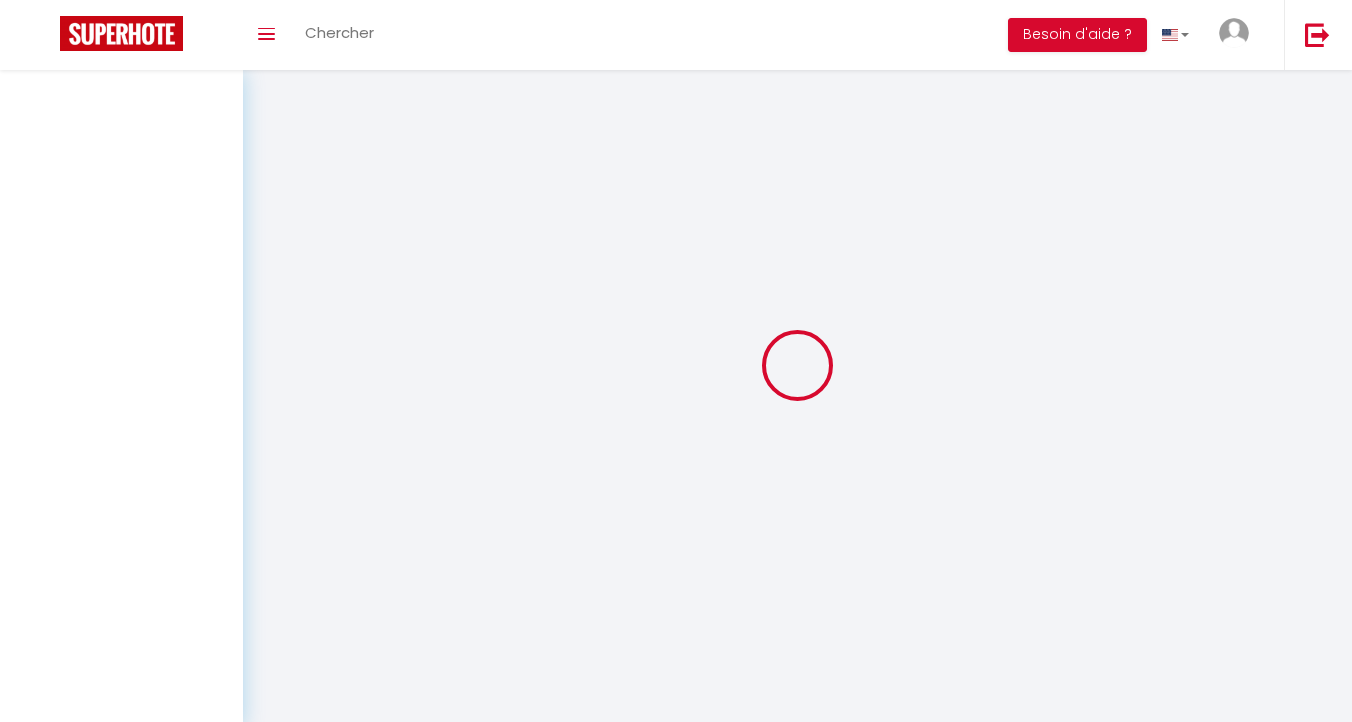 scroll, scrollTop: 0, scrollLeft: 0, axis: both 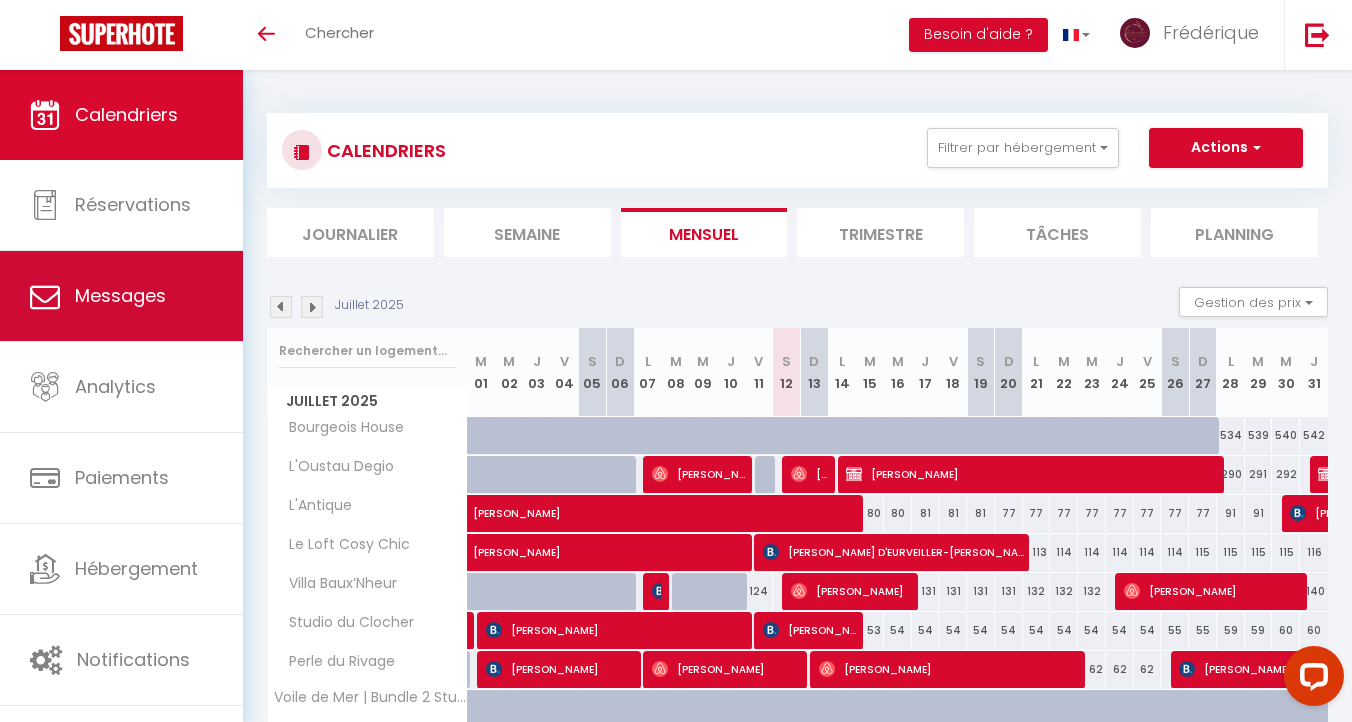 click on "Messages" at bounding box center (120, 295) 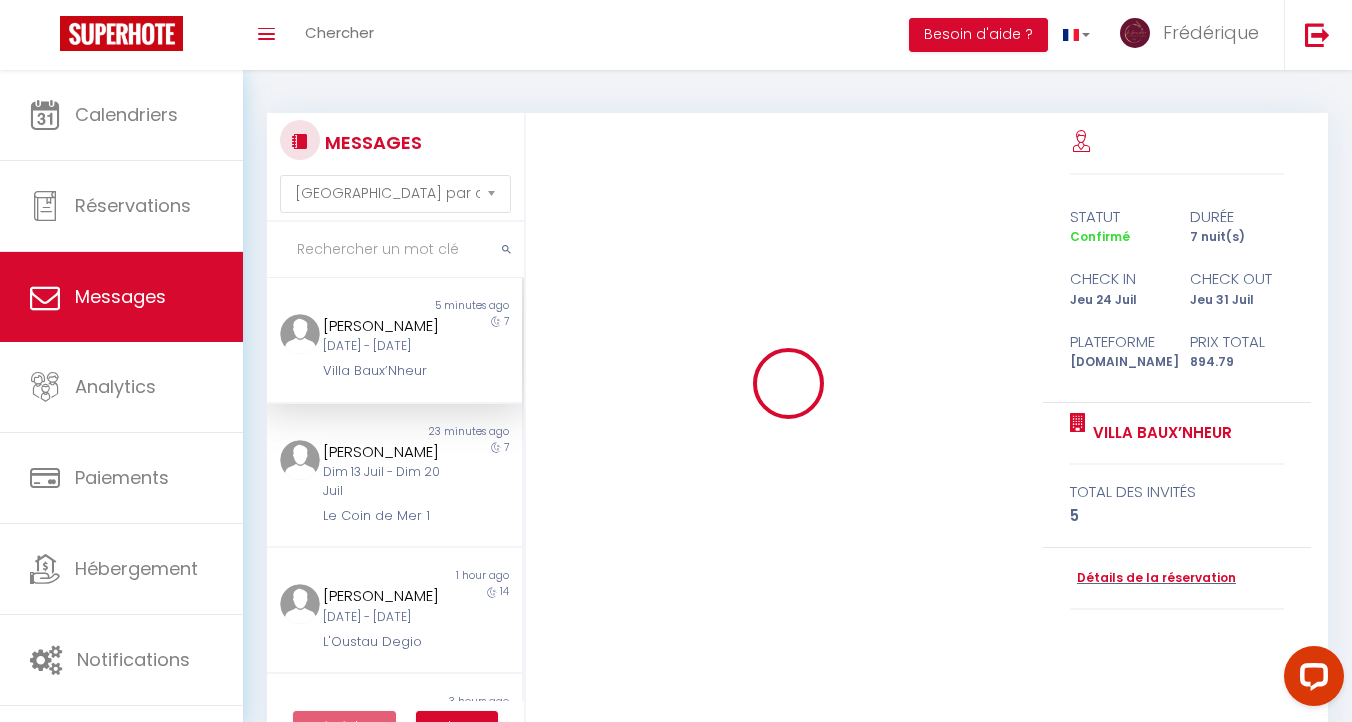 scroll, scrollTop: 4266, scrollLeft: 0, axis: vertical 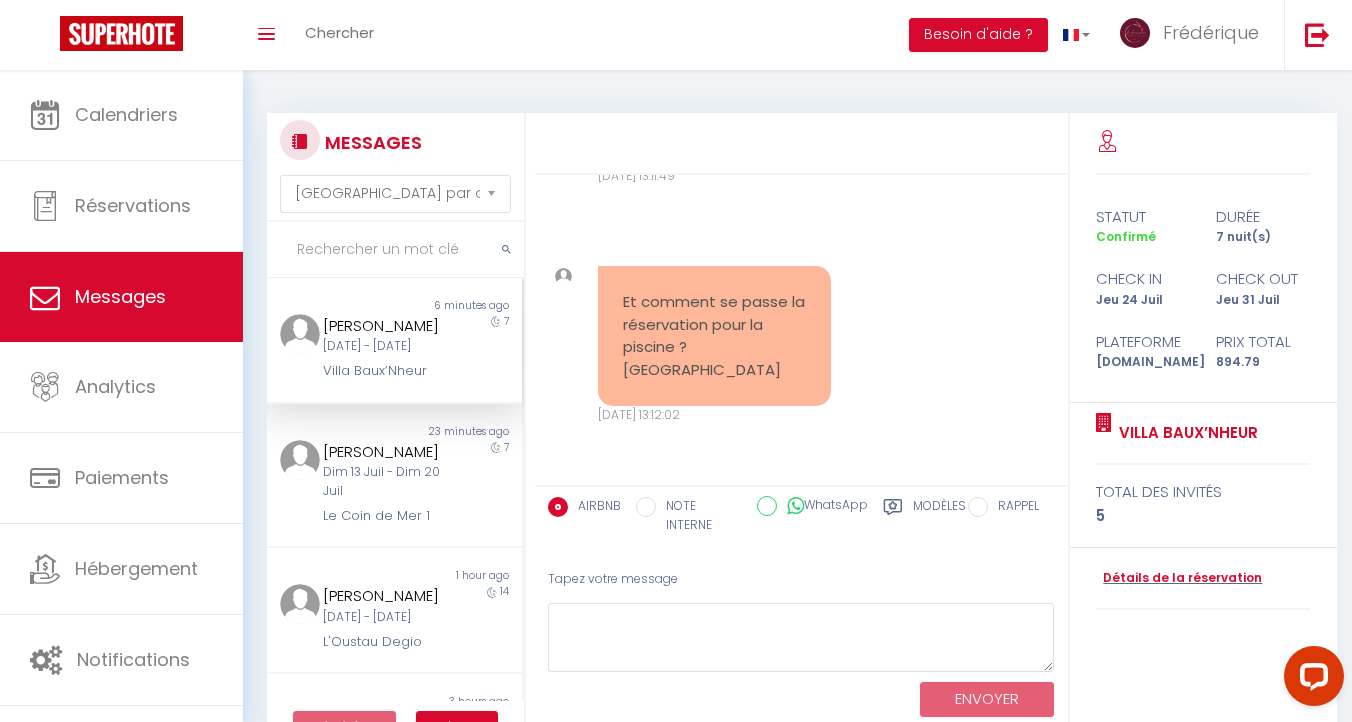 click on "Modèles" at bounding box center [939, 517] 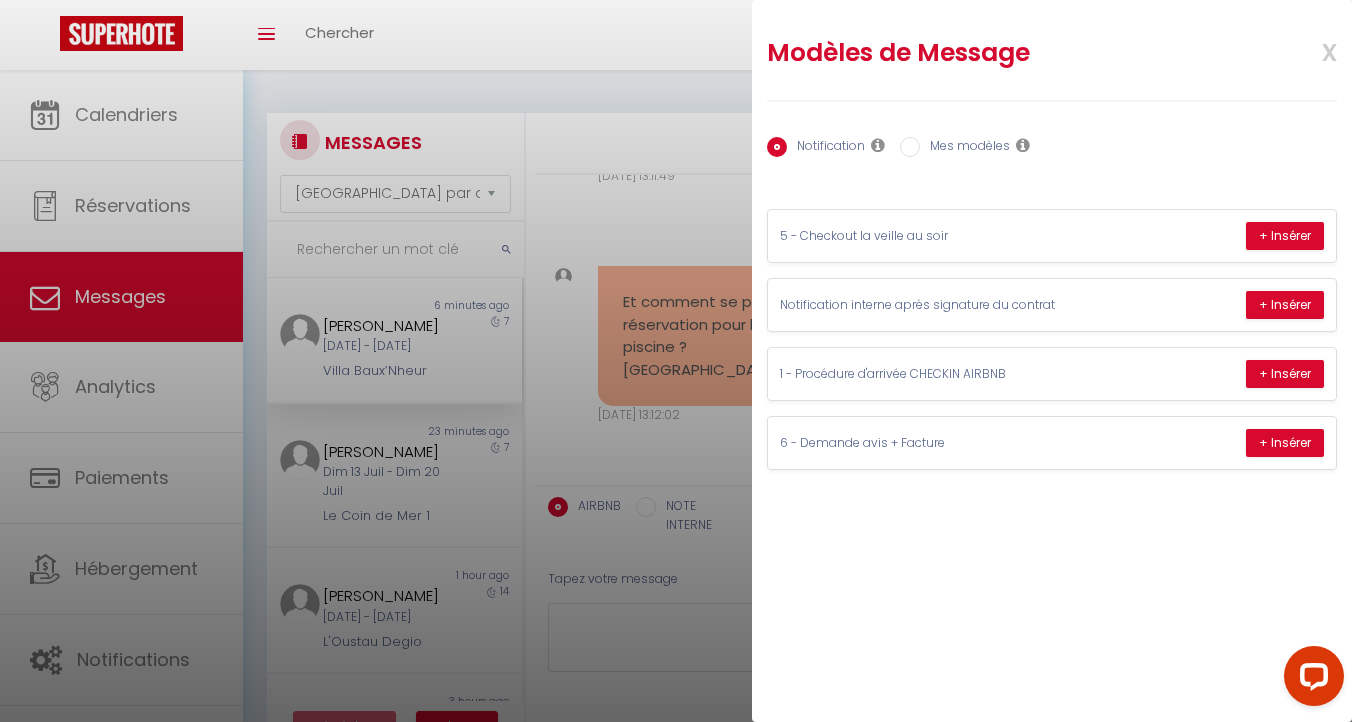 click on "Mes modèles" at bounding box center (910, 147) 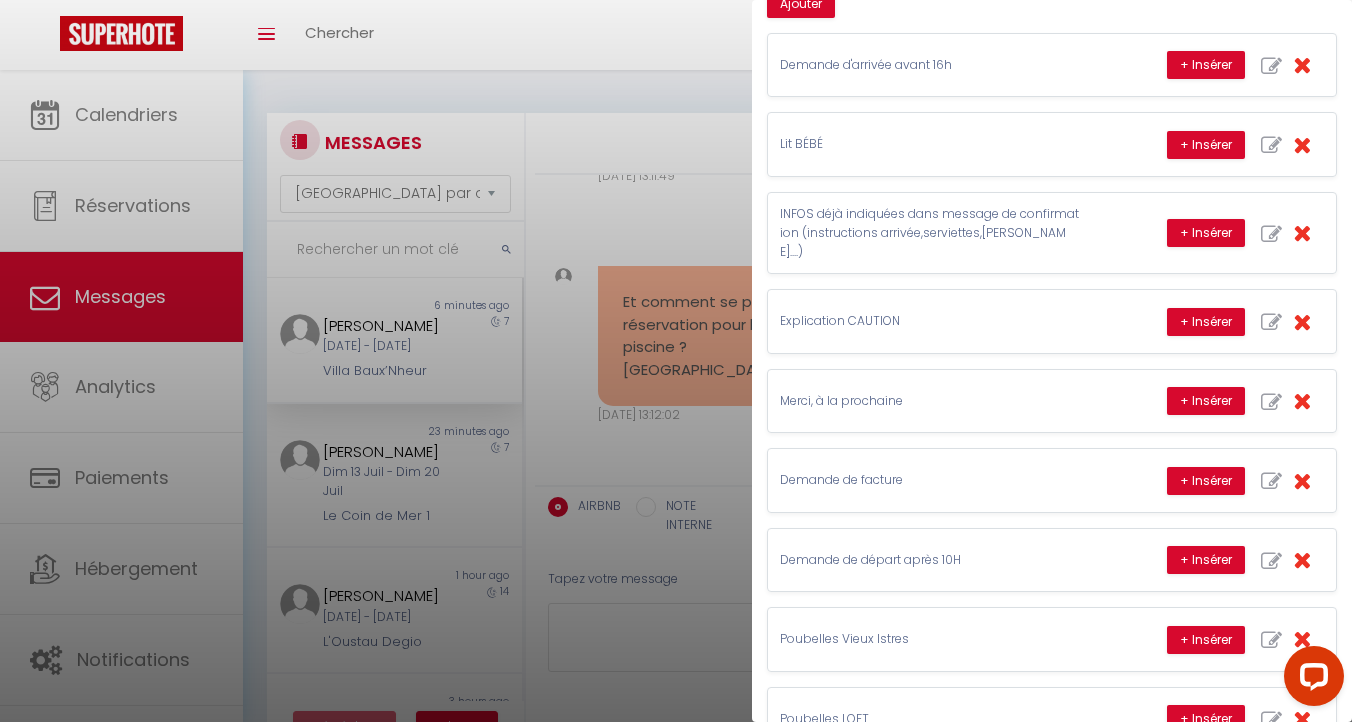 scroll, scrollTop: 0, scrollLeft: 0, axis: both 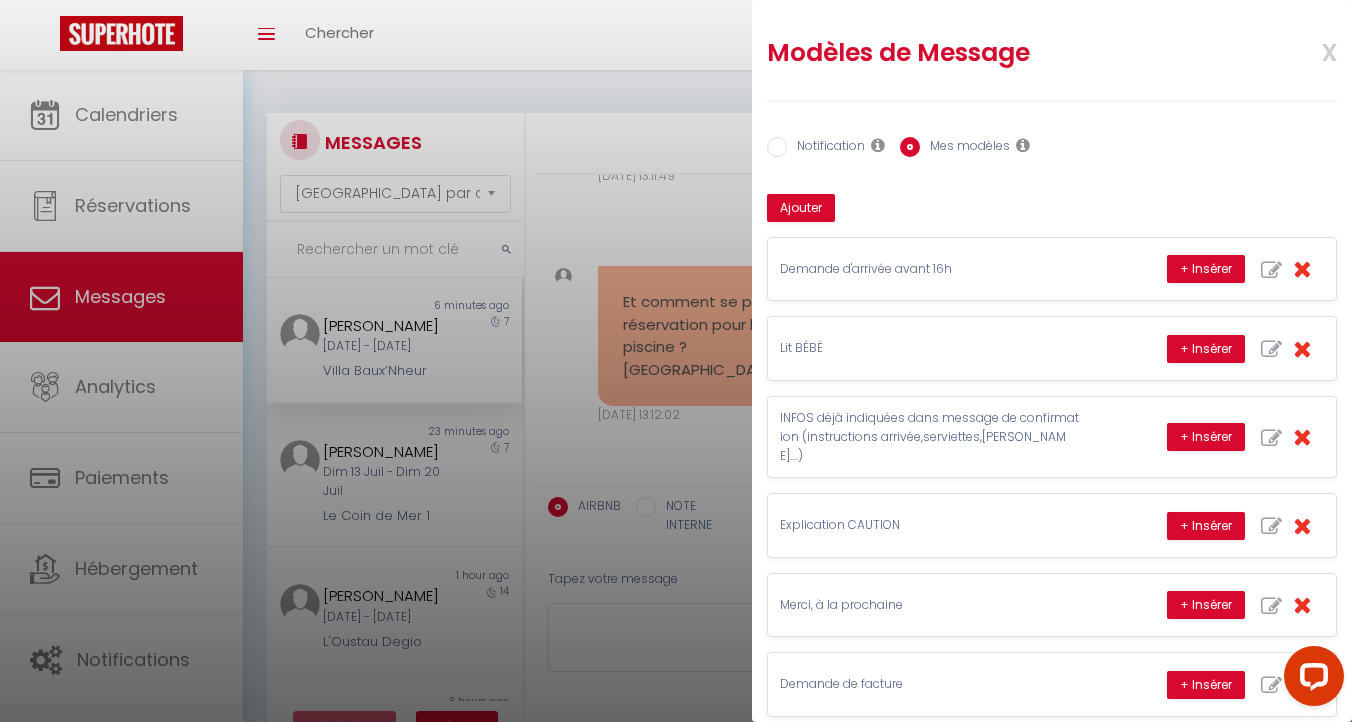 click on "Notification" at bounding box center (826, 148) 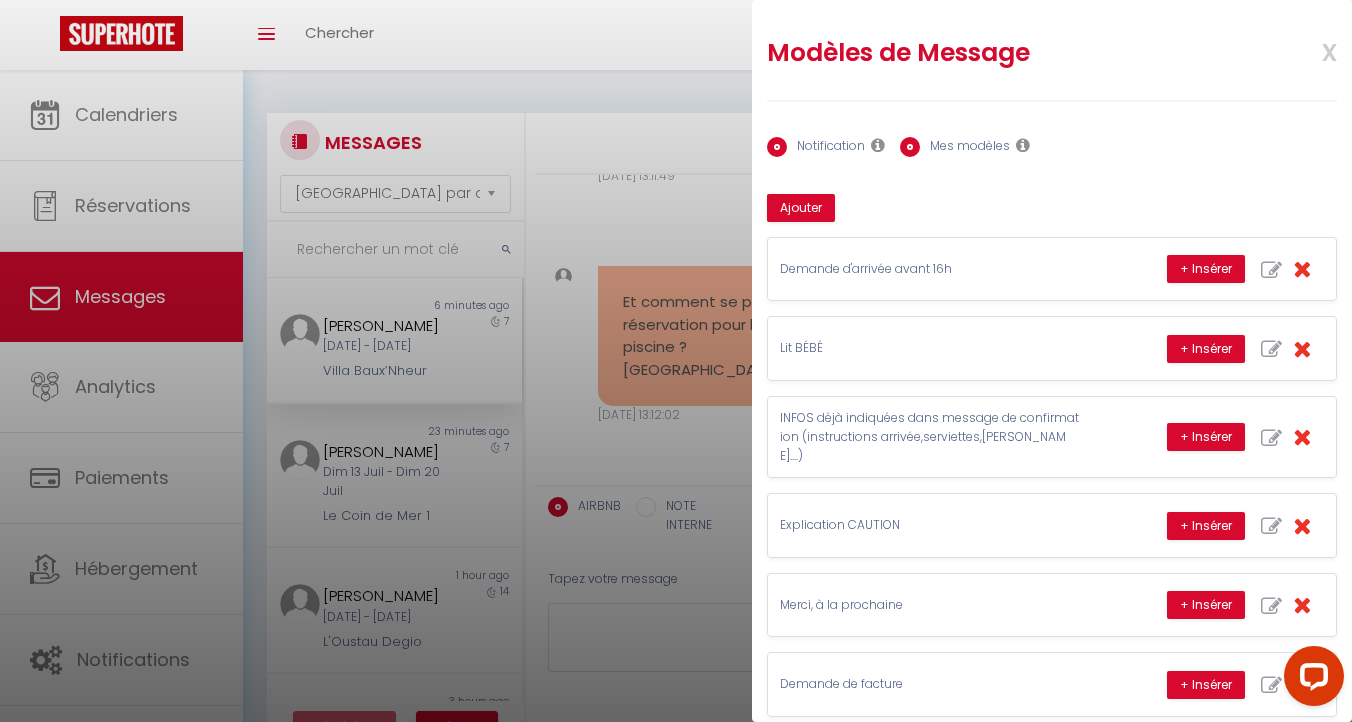 radio on "false" 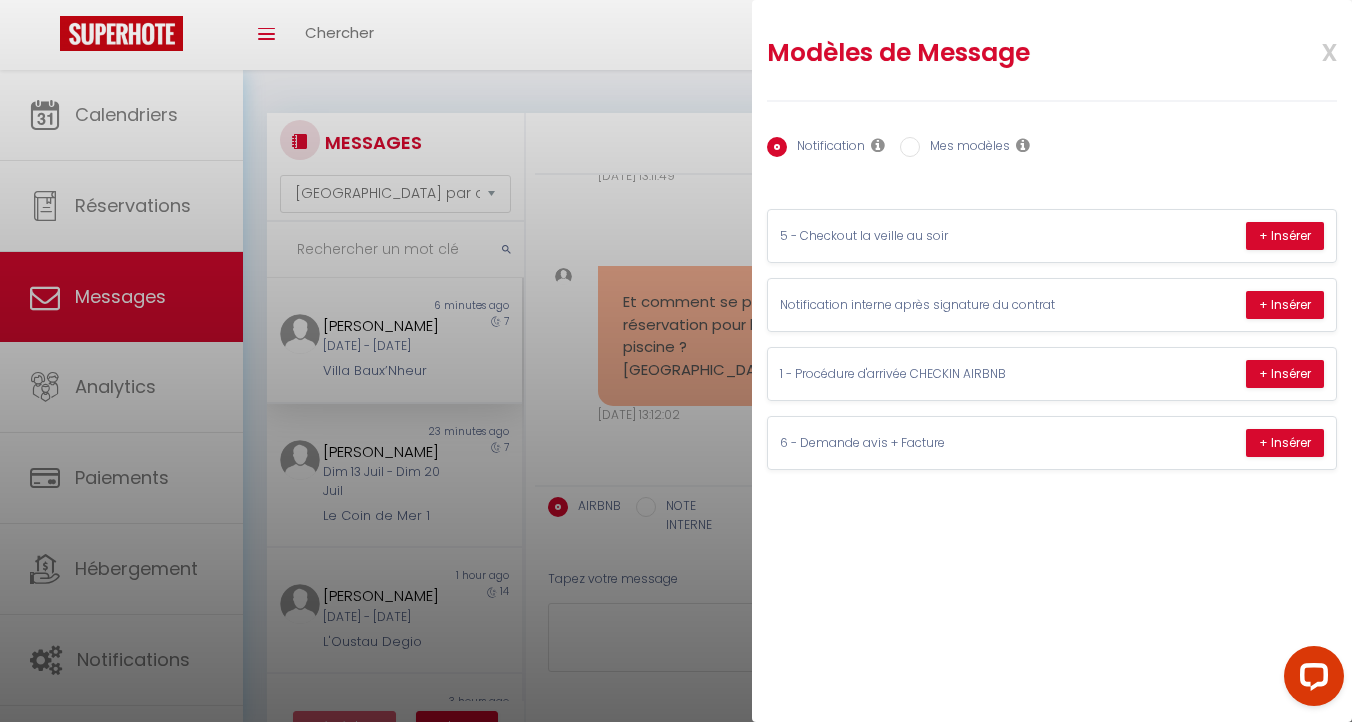 click on "x" at bounding box center (1305, 50) 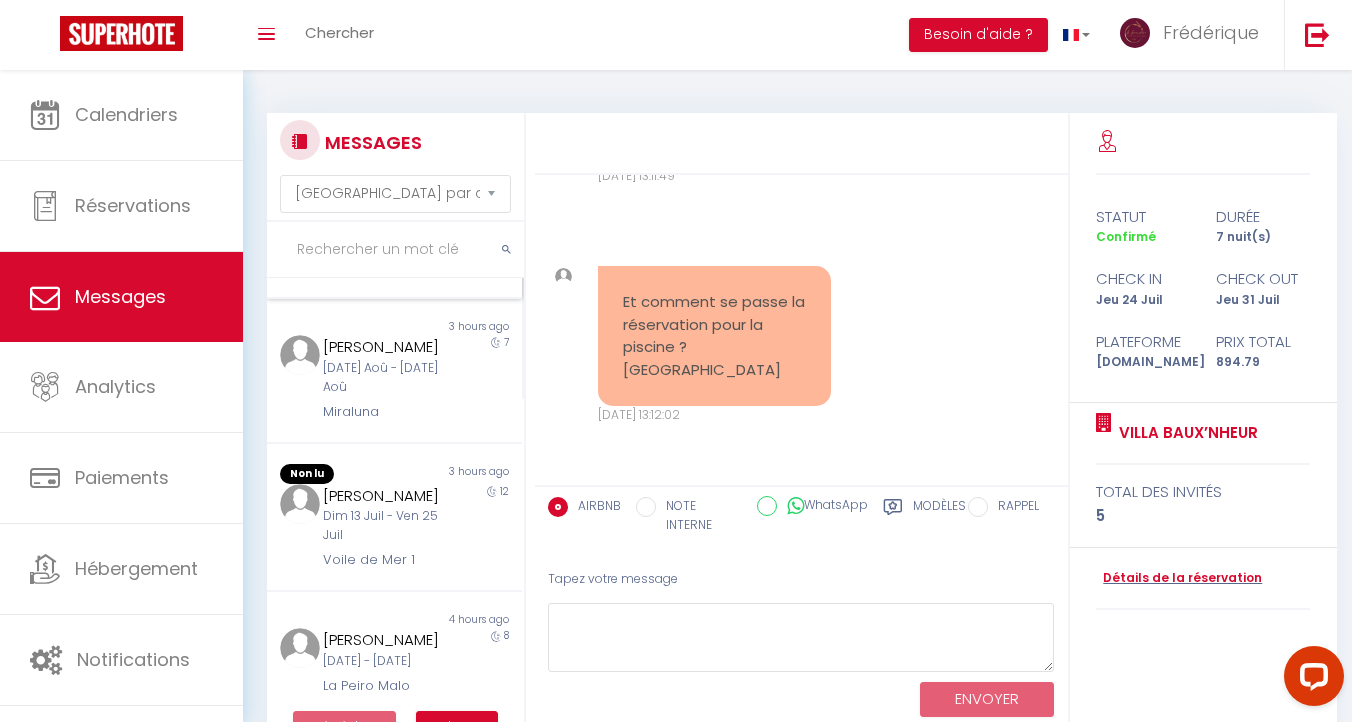 scroll, scrollTop: 426, scrollLeft: 0, axis: vertical 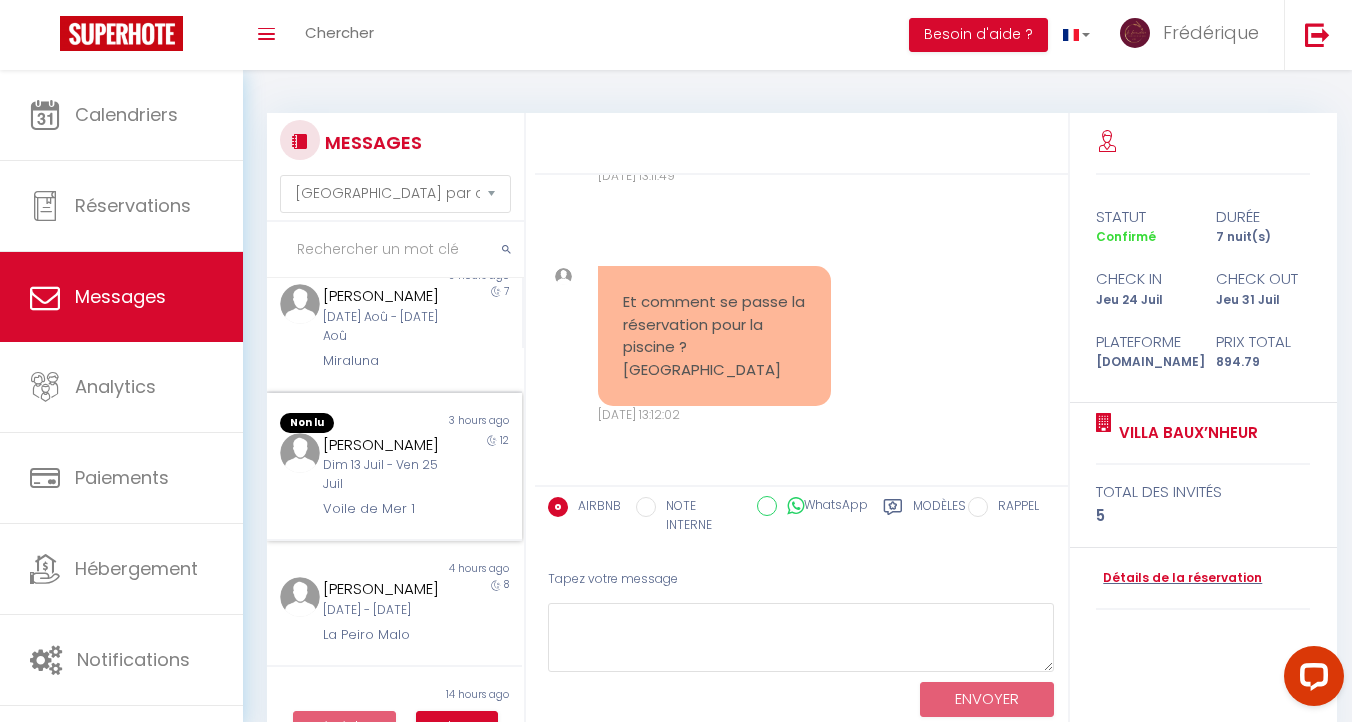 click on "Dim 13 Juil - Ven 25 Juil" at bounding box center (384, 475) 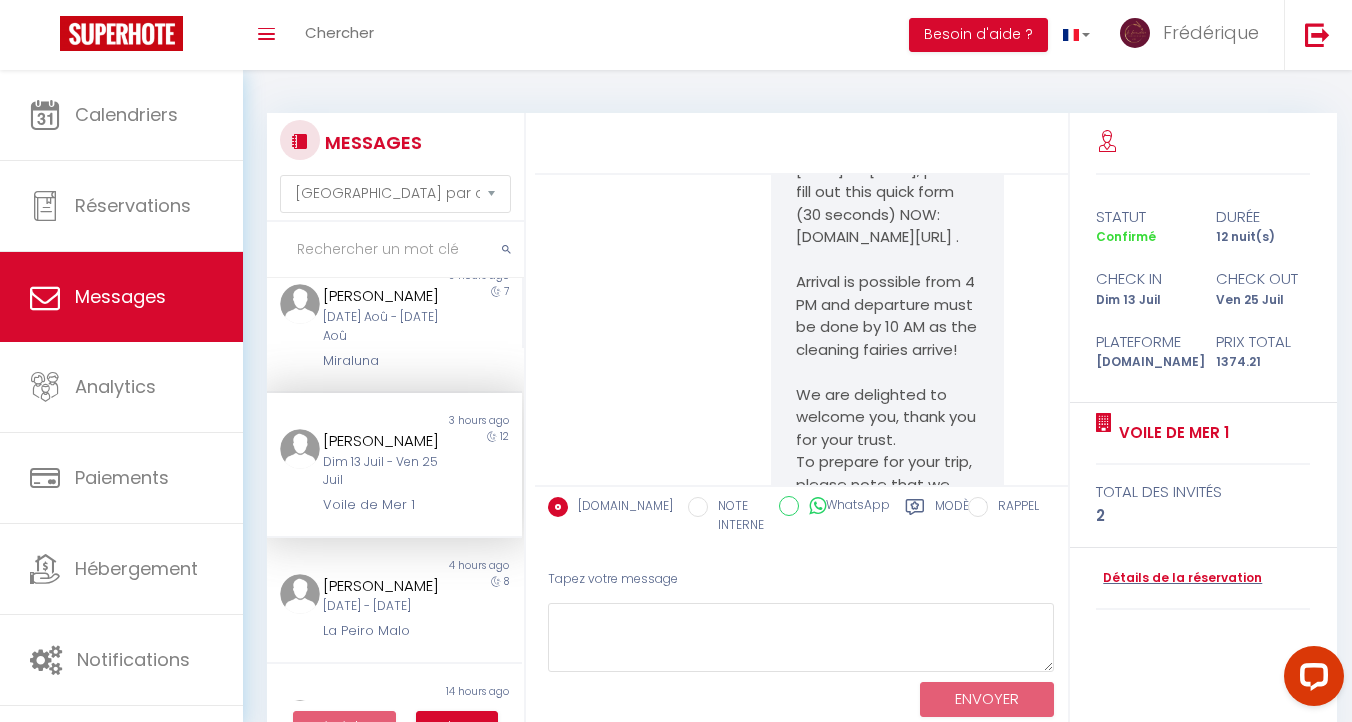 scroll, scrollTop: 1796, scrollLeft: 0, axis: vertical 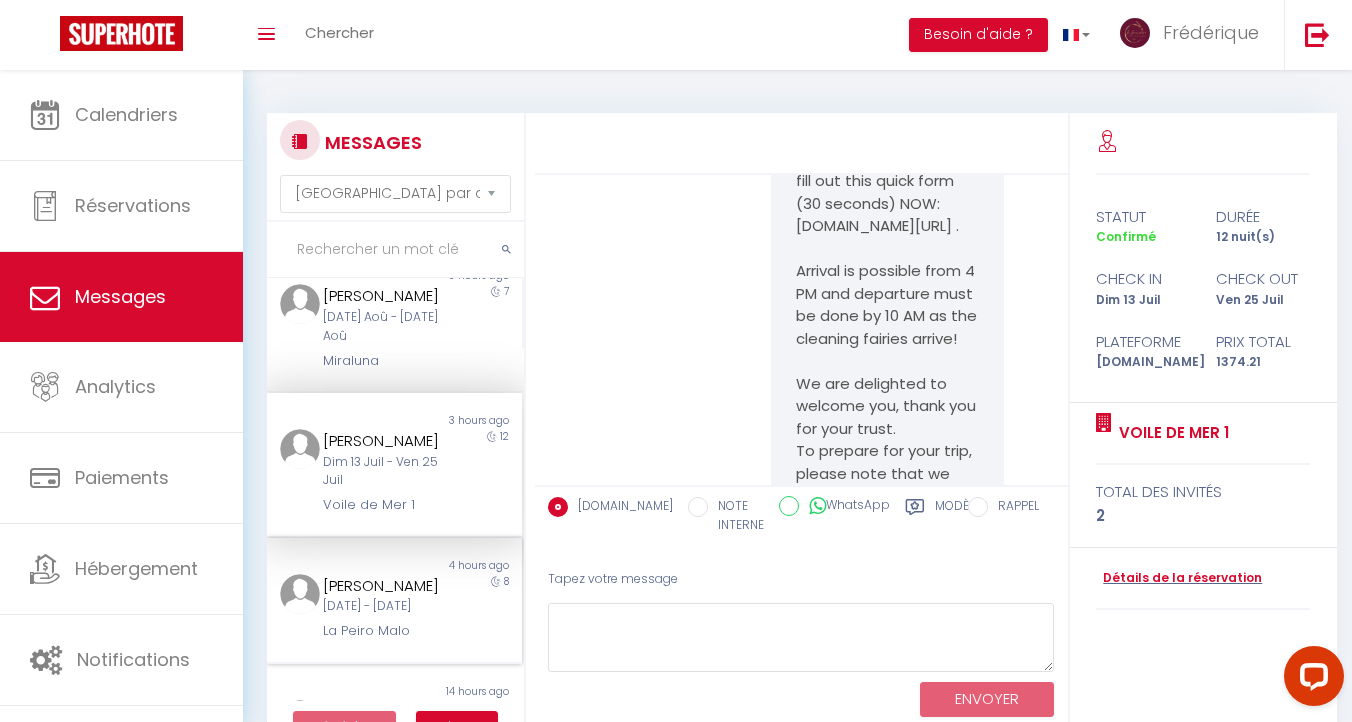 click on "[PERSON_NAME]" at bounding box center [384, 586] 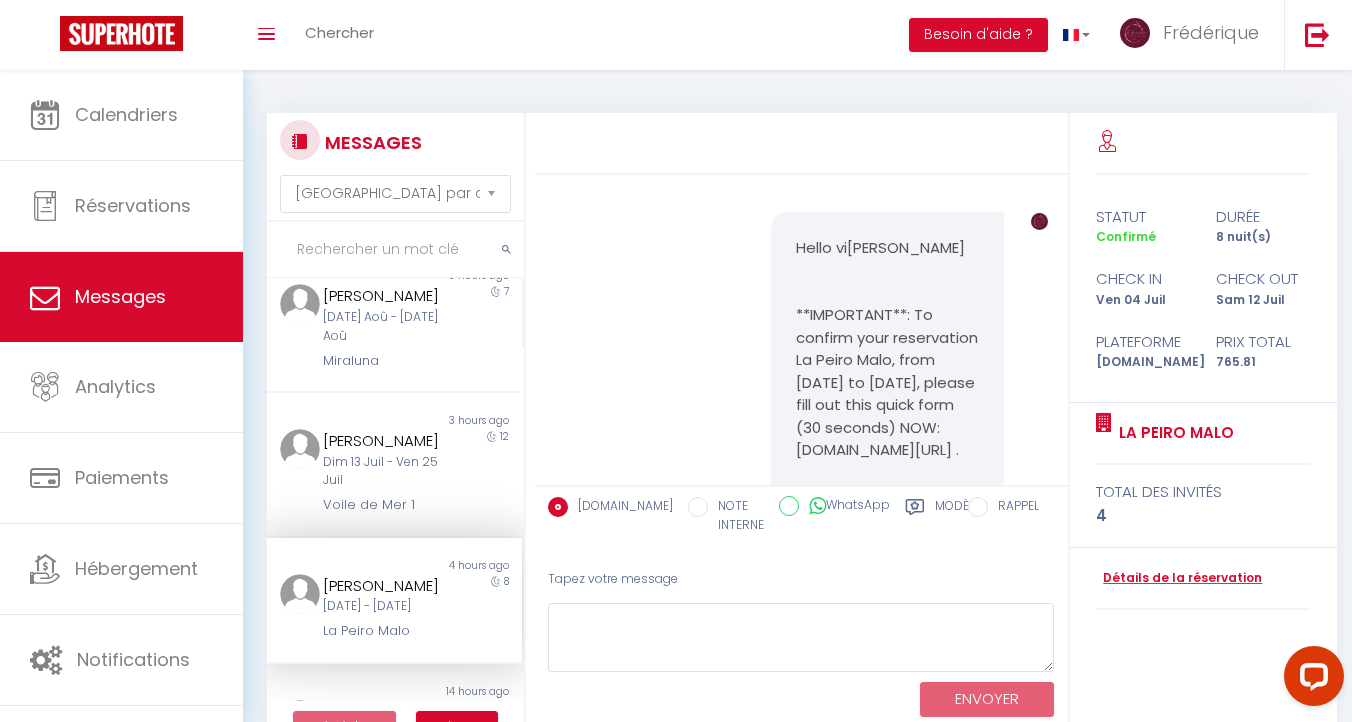 scroll, scrollTop: 0, scrollLeft: 0, axis: both 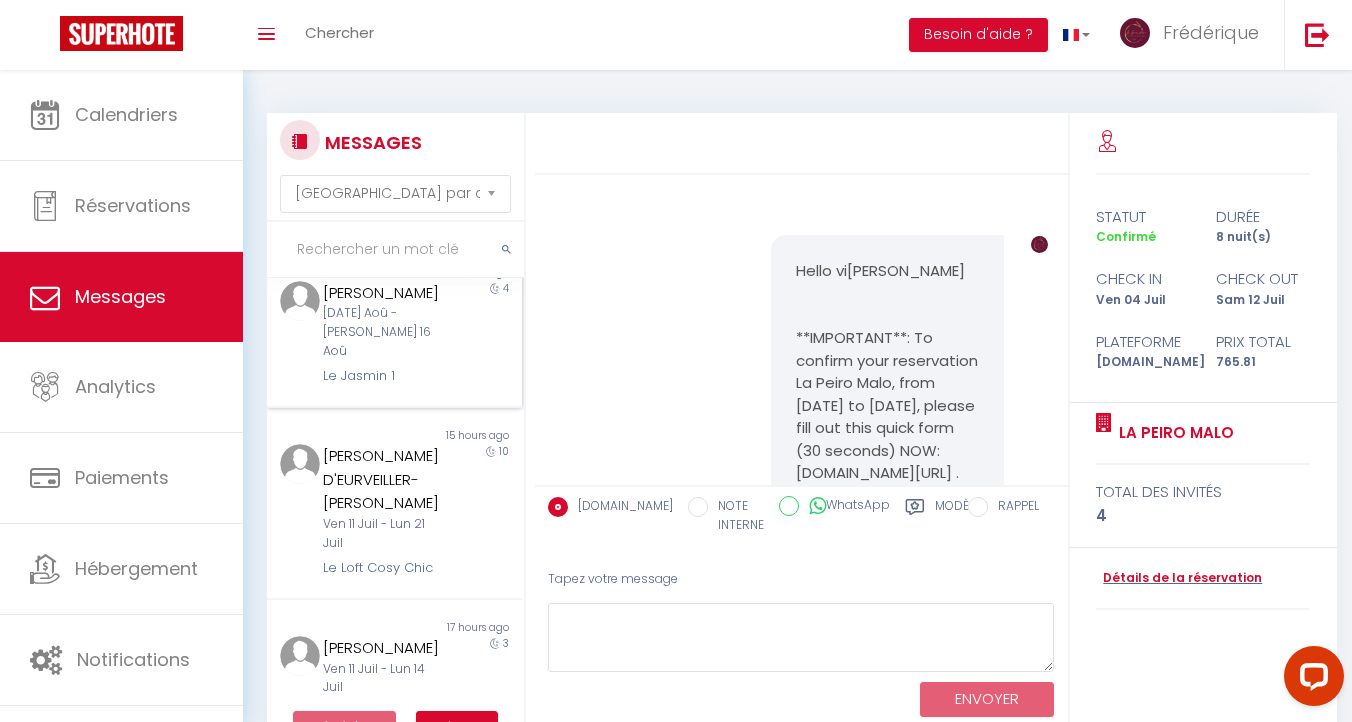 click on "[PERSON_NAME]" at bounding box center (384, 293) 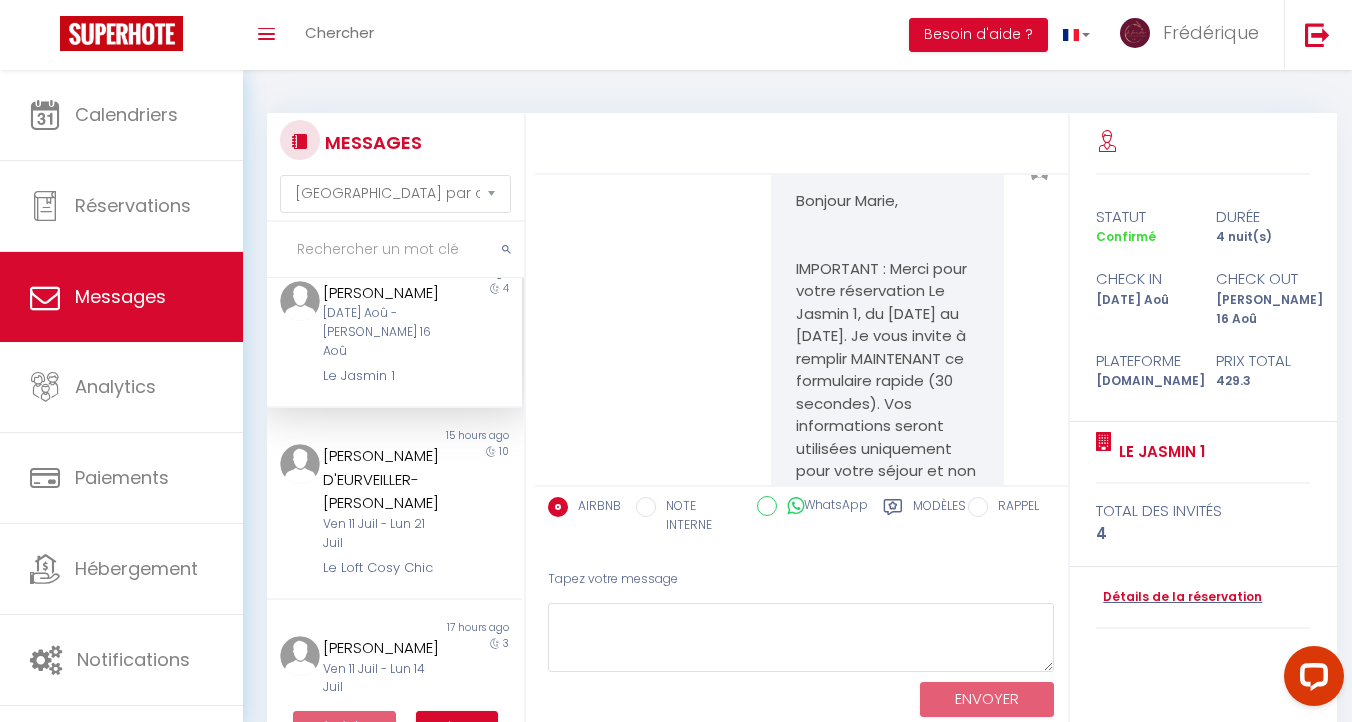 scroll, scrollTop: 899, scrollLeft: 0, axis: vertical 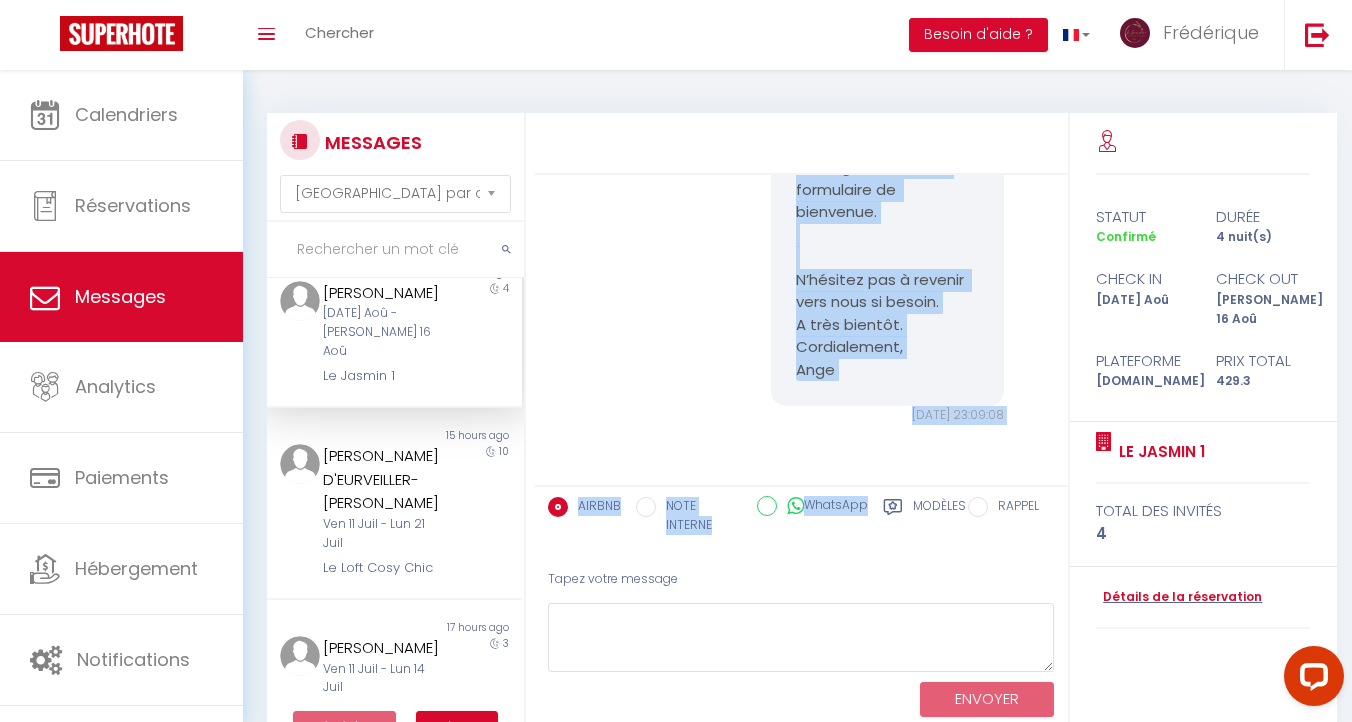 drag, startPoint x: 797, startPoint y: 219, endPoint x: 934, endPoint y: 470, distance: 285.95453 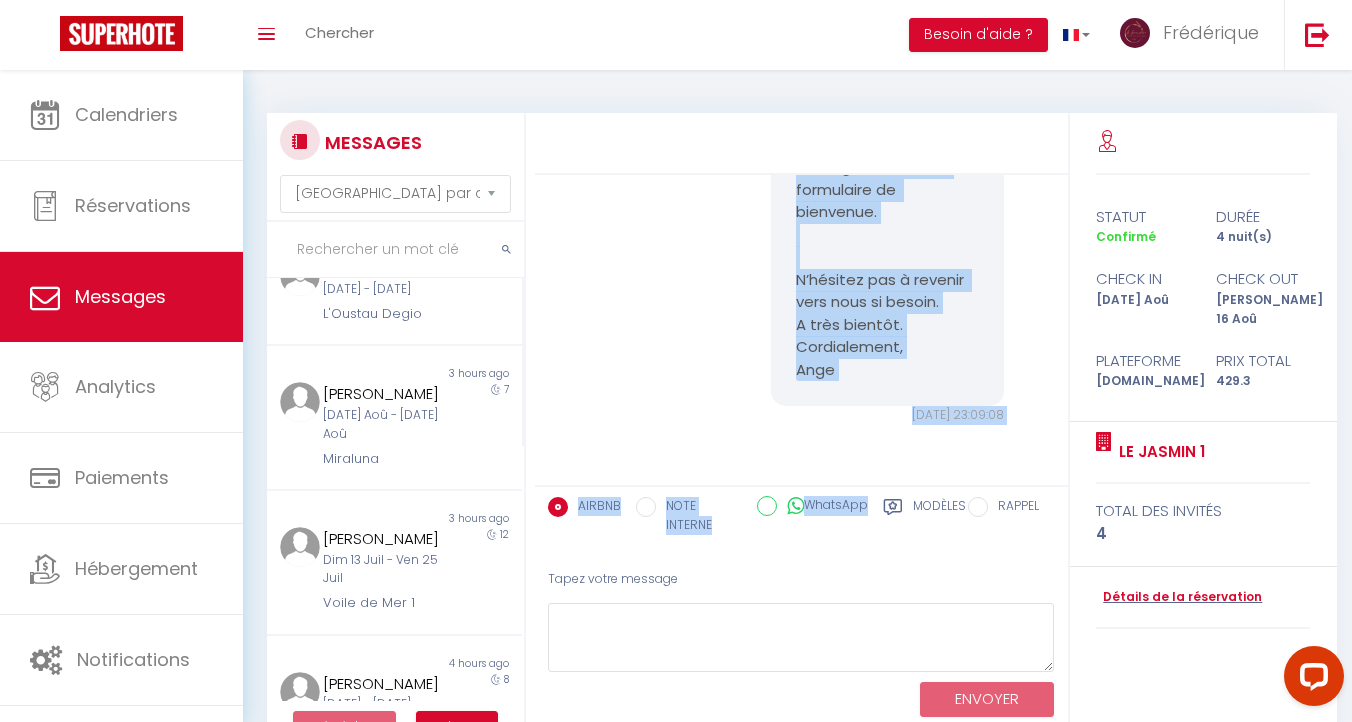 scroll, scrollTop: 0, scrollLeft: 0, axis: both 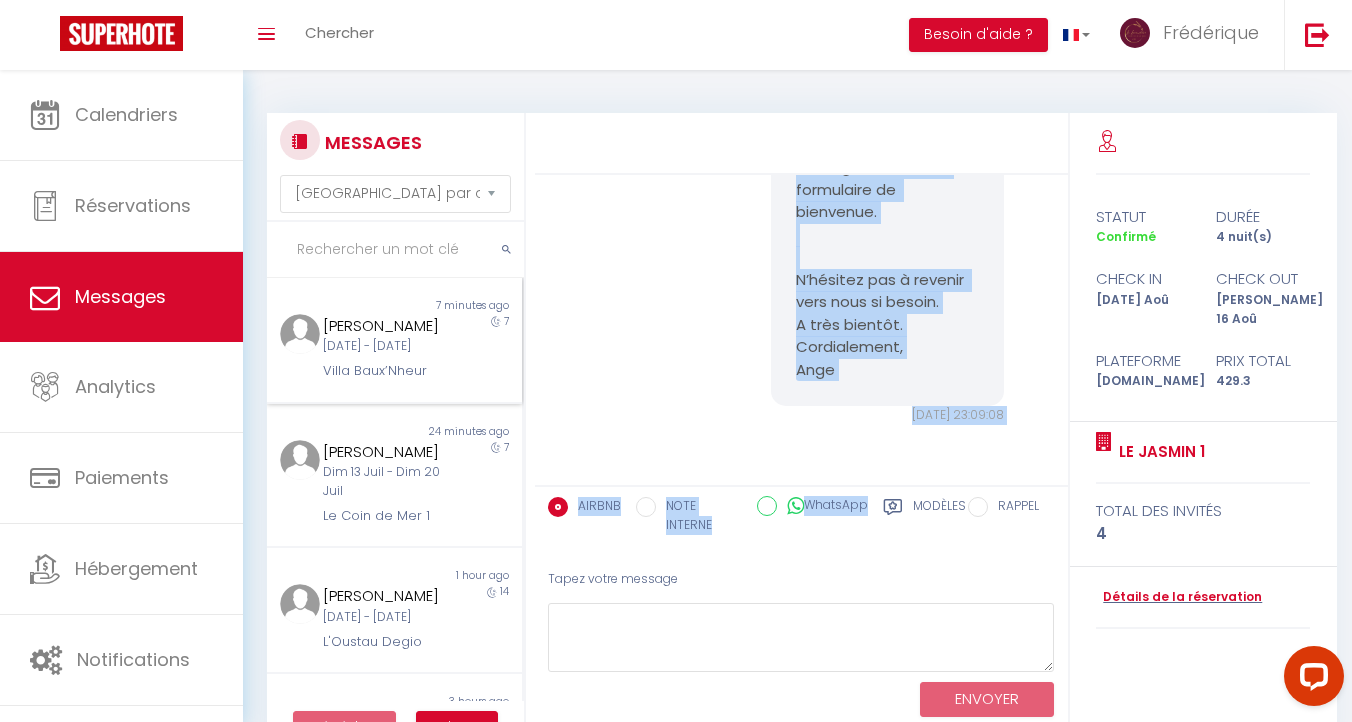 click on "[DATE] - [DATE]" at bounding box center (384, 346) 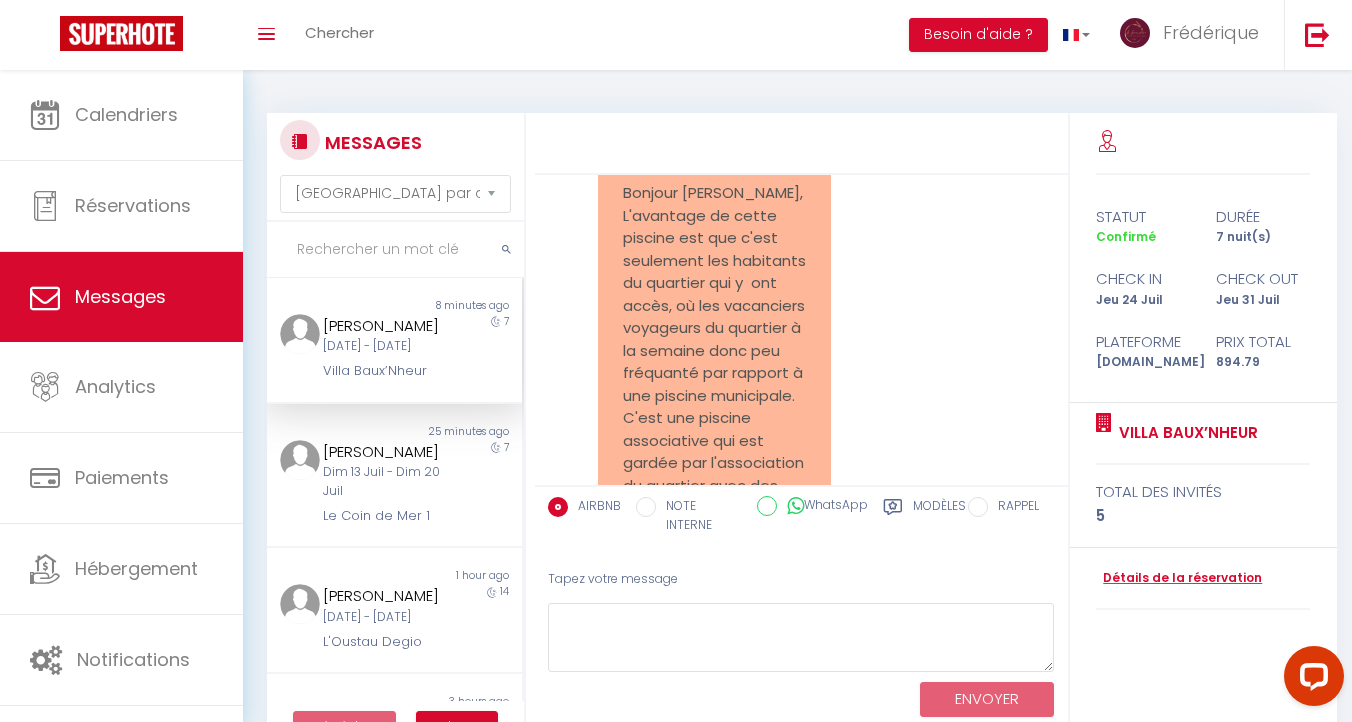 scroll, scrollTop: 4266, scrollLeft: 0, axis: vertical 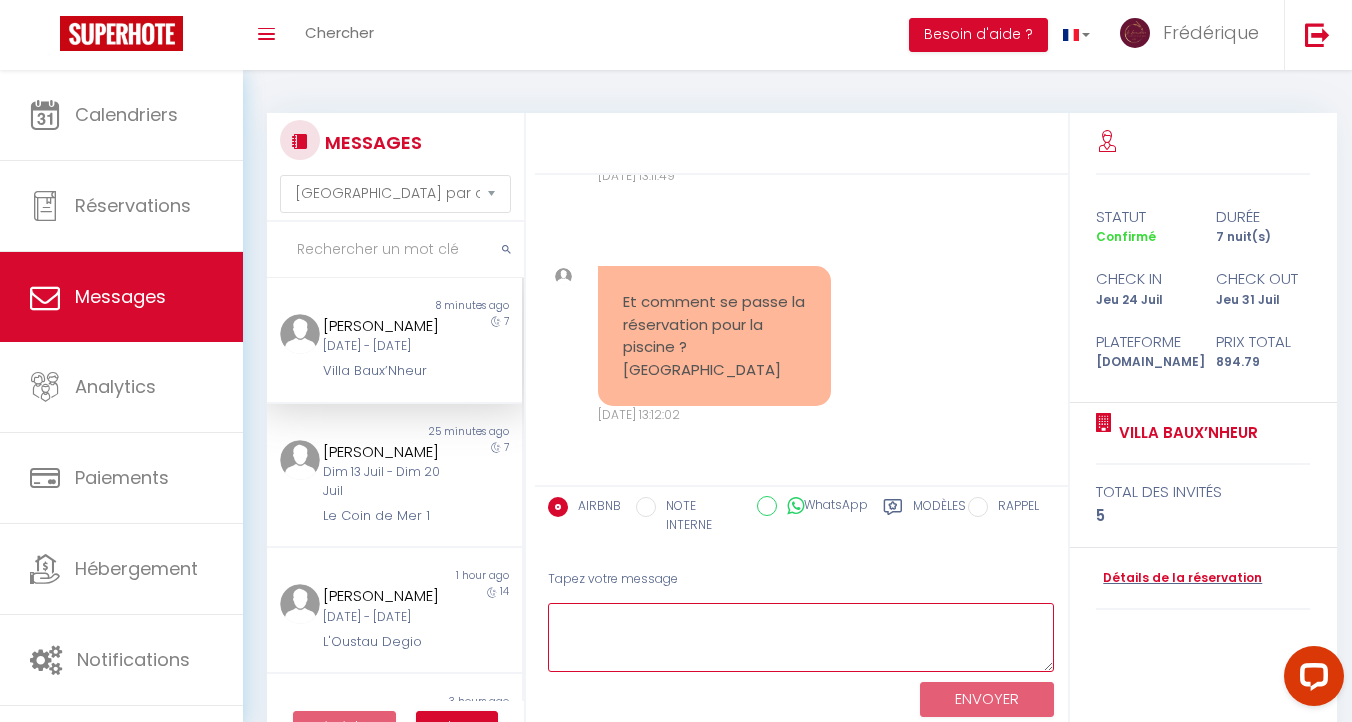 click at bounding box center (801, 637) 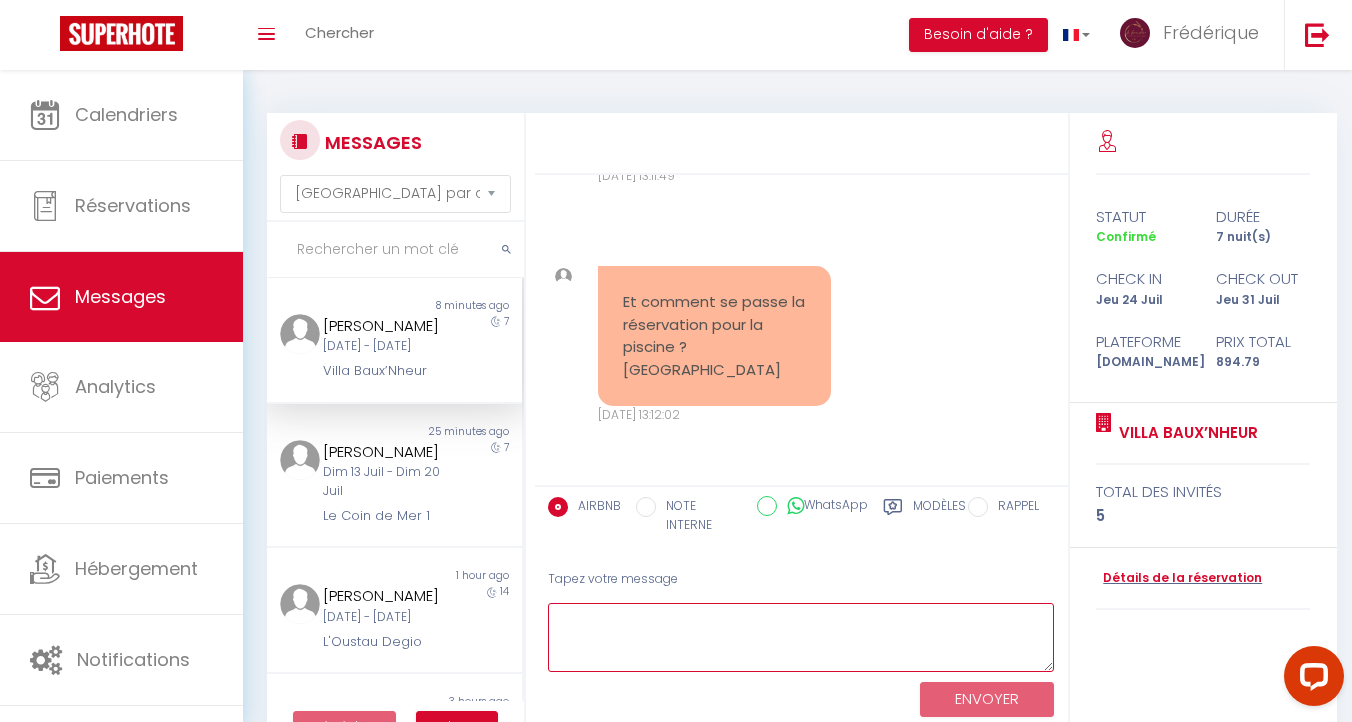 paste on "Bonjour Marie,
IMPORTANT : Merci pour votre réservation Le Jasmin 1, du [DATE] au [DATE]. Je vous invite à remplir MAINTENANT ce formulaire rapide (30 secondes). Vos informations seront utilisées uniquement pour votre séjour et non à des fins commerciales :  [URL][DOMAIN_NAME]
L'arrivée peut se faire à partir de 16h et le départ doit se faire avant 10h car les fées du logis arrivent !
Nous sommes ravis de vous accueillir, merci de votre confiance.
Pour la préparation de votre voyage, sachez que nous fournissons linge de lit, serviettes, gel douche, thé et café.
La PROCÉDURE D'ARRIVÉE vous sera envoyée la veille de votre venue.
Une facture est automatiquement envoyée le jour de votre départ avec les informations renseignées dans le formulaire de bienvenue.
N’hésitez pas à revenir vers nous si besoin.
A très bientôt.
Cordialement,
Ange" 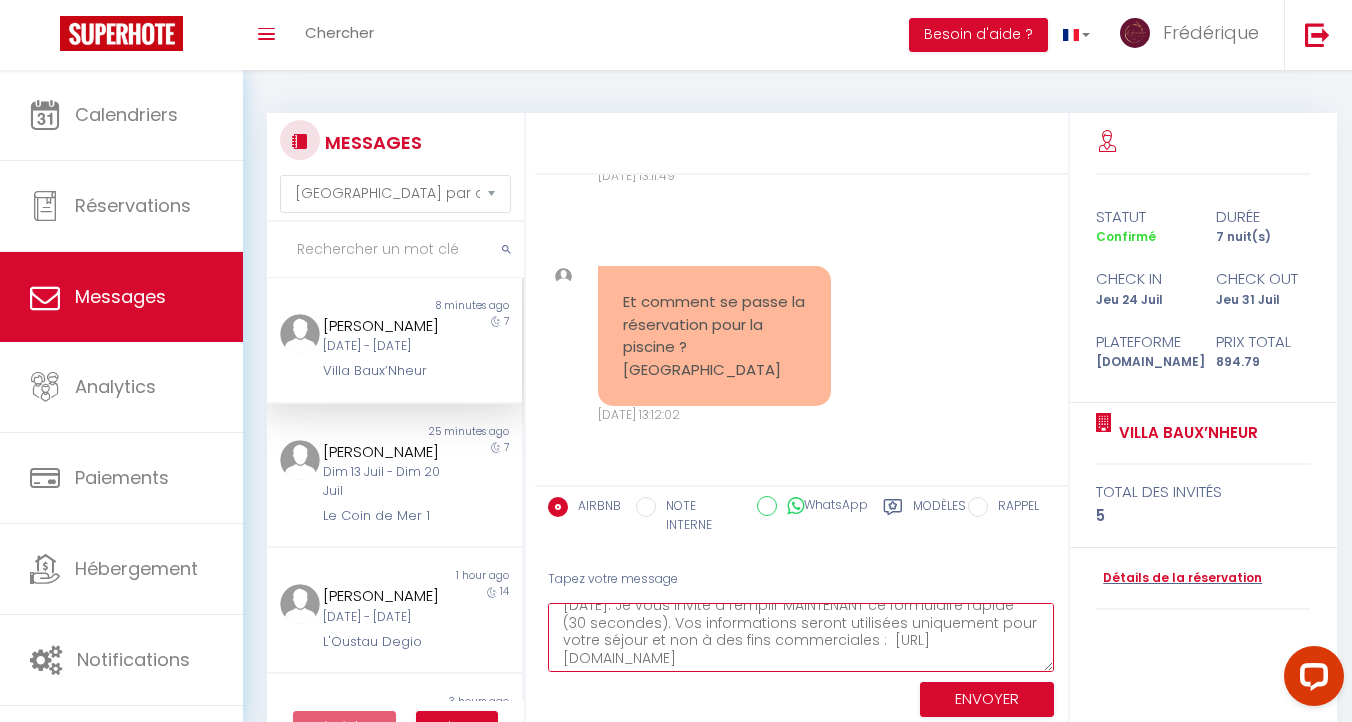 scroll, scrollTop: 116, scrollLeft: 0, axis: vertical 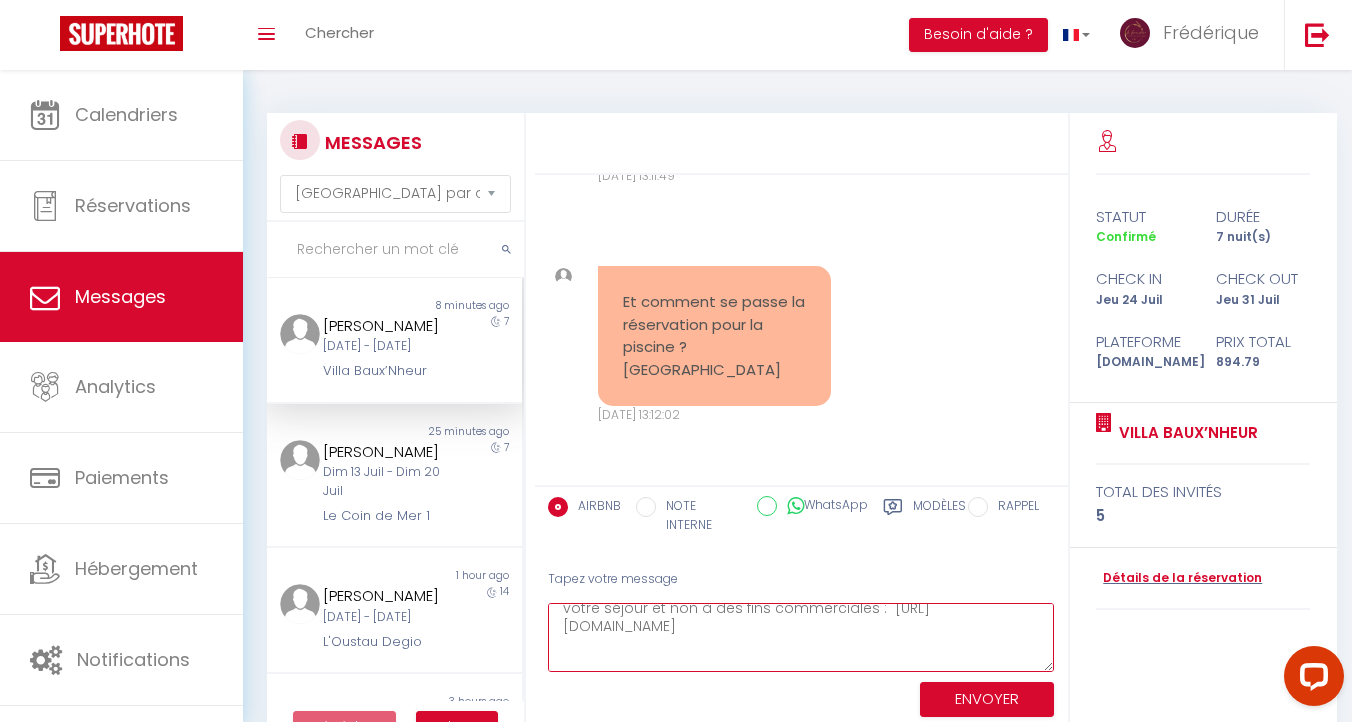 click on "Bonjour Marie,
IMPORTANT : Merci pour votre réservation Le Jasmin 1, du [DATE] au [DATE]. Je vous invite à remplir MAINTENANT ce formulaire rapide (30 secondes). Vos informations seront utilisées uniquement pour votre séjour et non à des fins commerciales :  [URL][DOMAIN_NAME]
L'arrivée peut se faire à partir de 16h et le départ doit se faire avant 10h car les fées du logis arrivent !
Nous sommes ravis de vous accueillir, merci de votre confiance.
Pour la préparation de votre voyage, sachez que nous fournissons linge de lit, serviettes, gel douche, thé et café.
La PROCÉDURE D'ARRIVÉE vous sera envoyée la veille de votre venue.
Une facture est automatiquement envoyée le jour de votre départ avec les informations renseignées dans le formulaire de bienvenue.
N’hésitez pas à revenir vers nous si besoin.
A très bientôt.
Cordialement,
Ange" at bounding box center [801, 637] 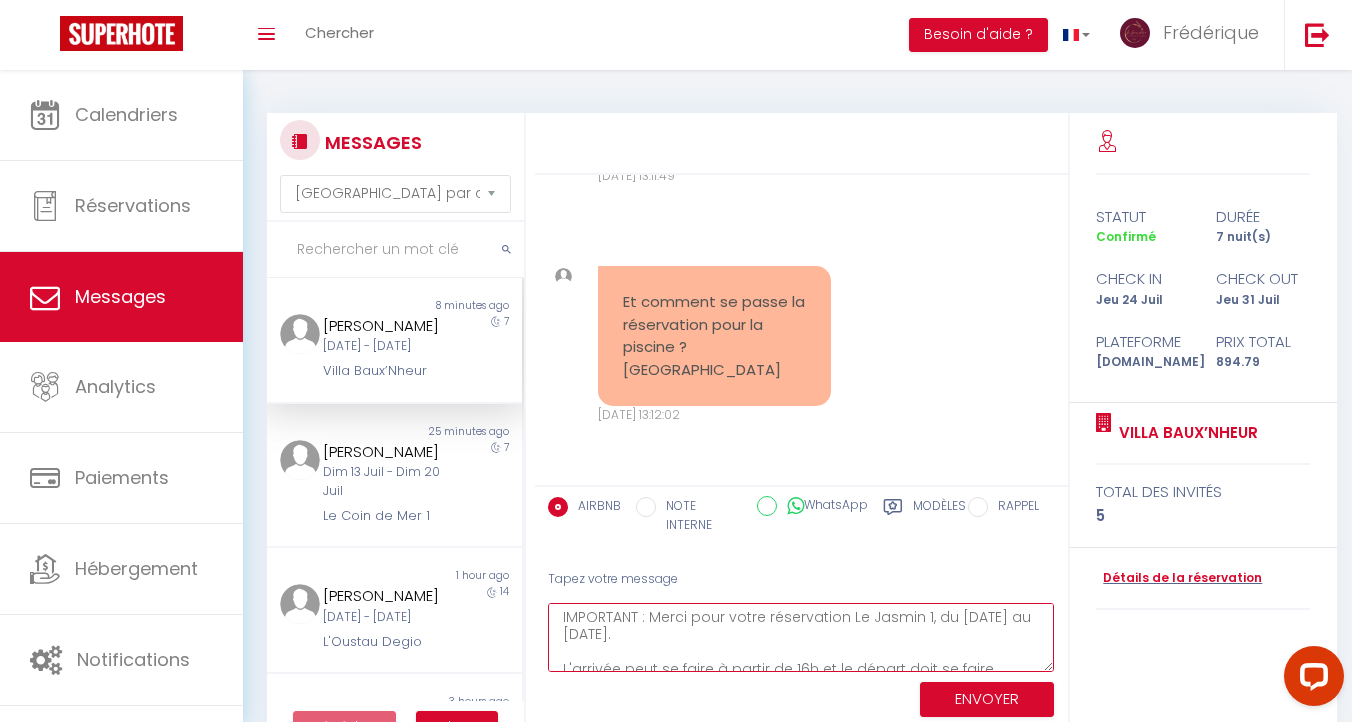scroll, scrollTop: 45, scrollLeft: 0, axis: vertical 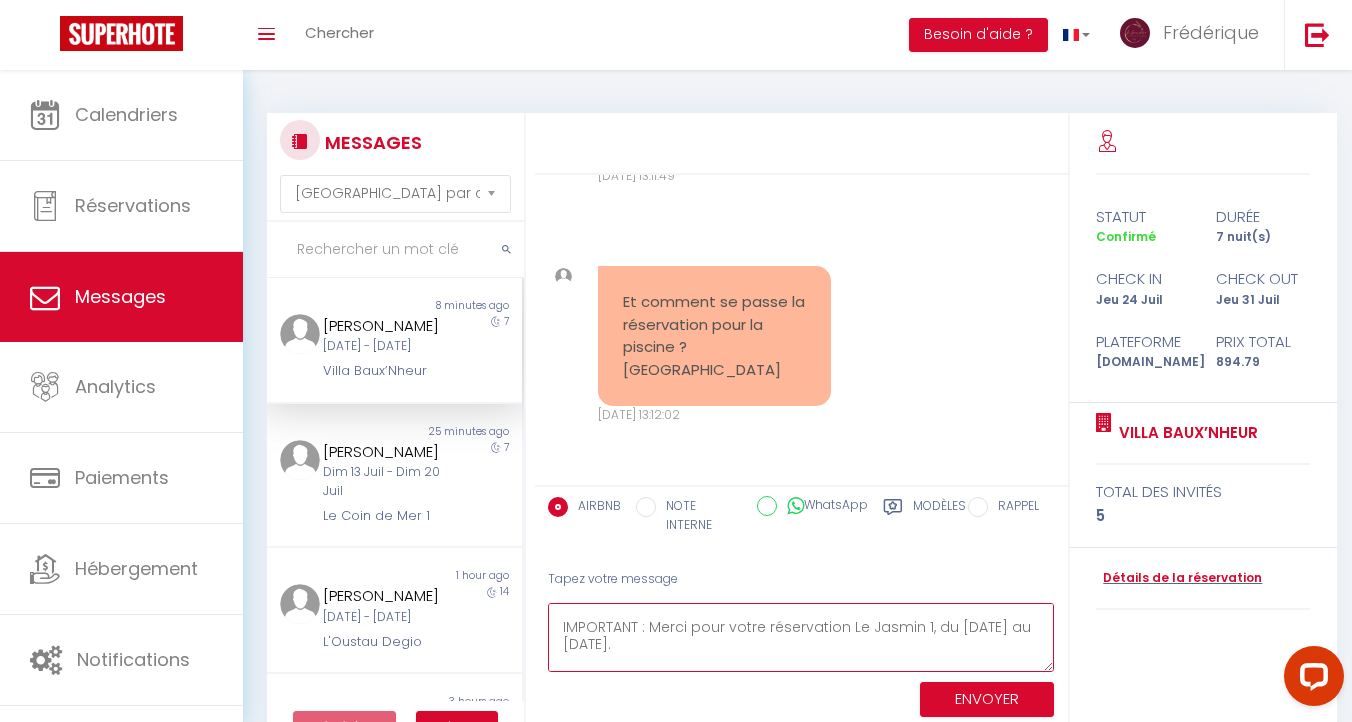 drag, startPoint x: 648, startPoint y: 625, endPoint x: 557, endPoint y: 629, distance: 91.08787 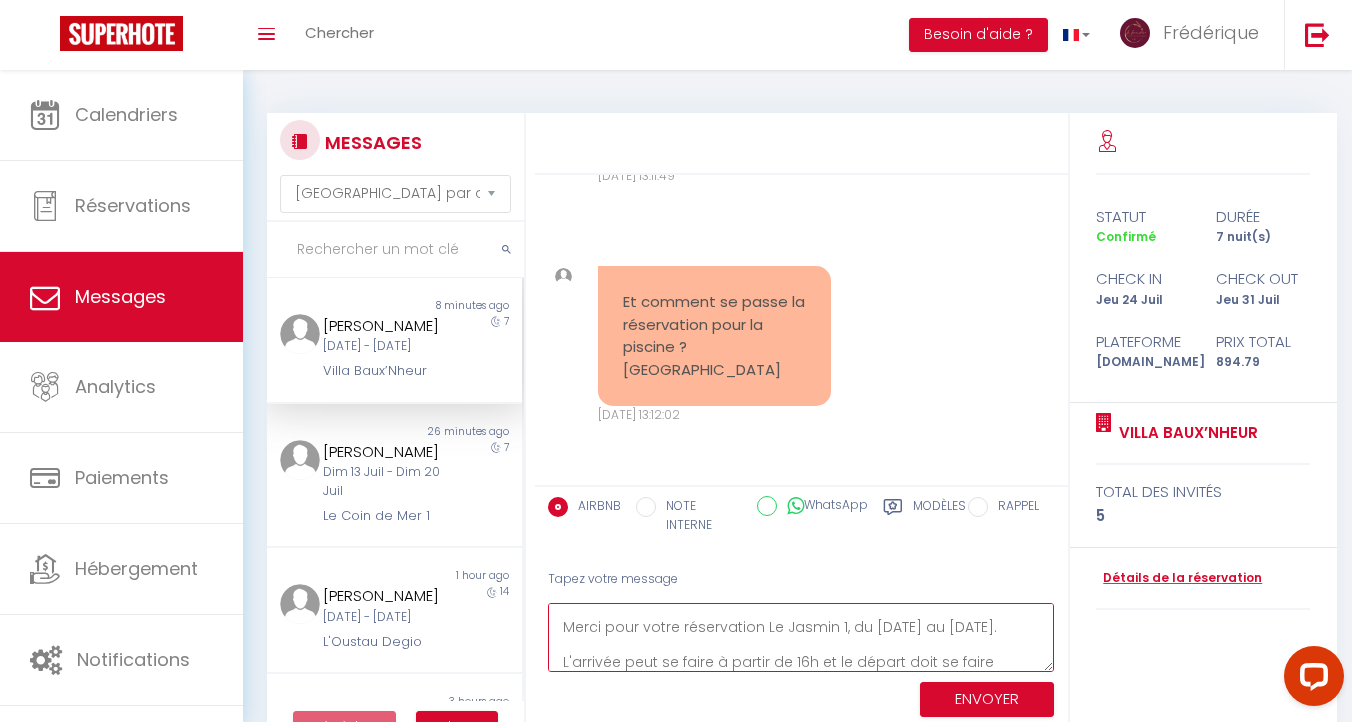 drag, startPoint x: 839, startPoint y: 624, endPoint x: 762, endPoint y: 627, distance: 77.05842 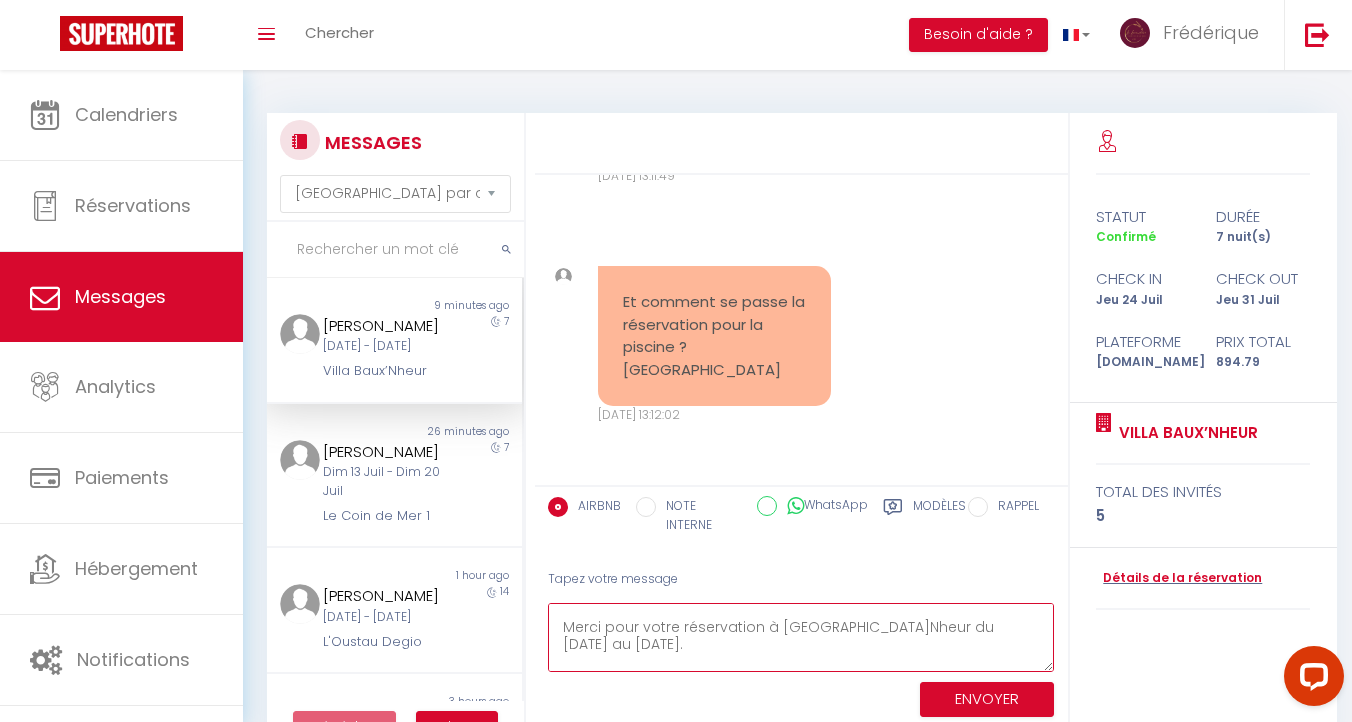 click on "Bonjour Marie,
Merci pour votre réservation à [GEOGRAPHIC_DATA]Nheur du [DATE] au [DATE].
L'arrivée peut se faire à partir de 16h et le départ doit se faire avant 10h car les fées du logis arrivent !
Nous sommes ravis de vous accueillir, merci de votre confiance.
Pour la préparation de votre voyage, sachez que nous fournissons linge de lit, serviettes, gel douche, thé et café.
La PROCÉDURE D'ARRIVÉE vous sera envoyée la veille de votre venue.
Une facture est automatiquement envoyée le jour de votre départ avec les informations renseignées dans le formulaire de bienvenue.
N’hésitez pas à revenir vers nous si besoin.
A très bientôt.
Cordialement,
Ange" at bounding box center (801, 637) 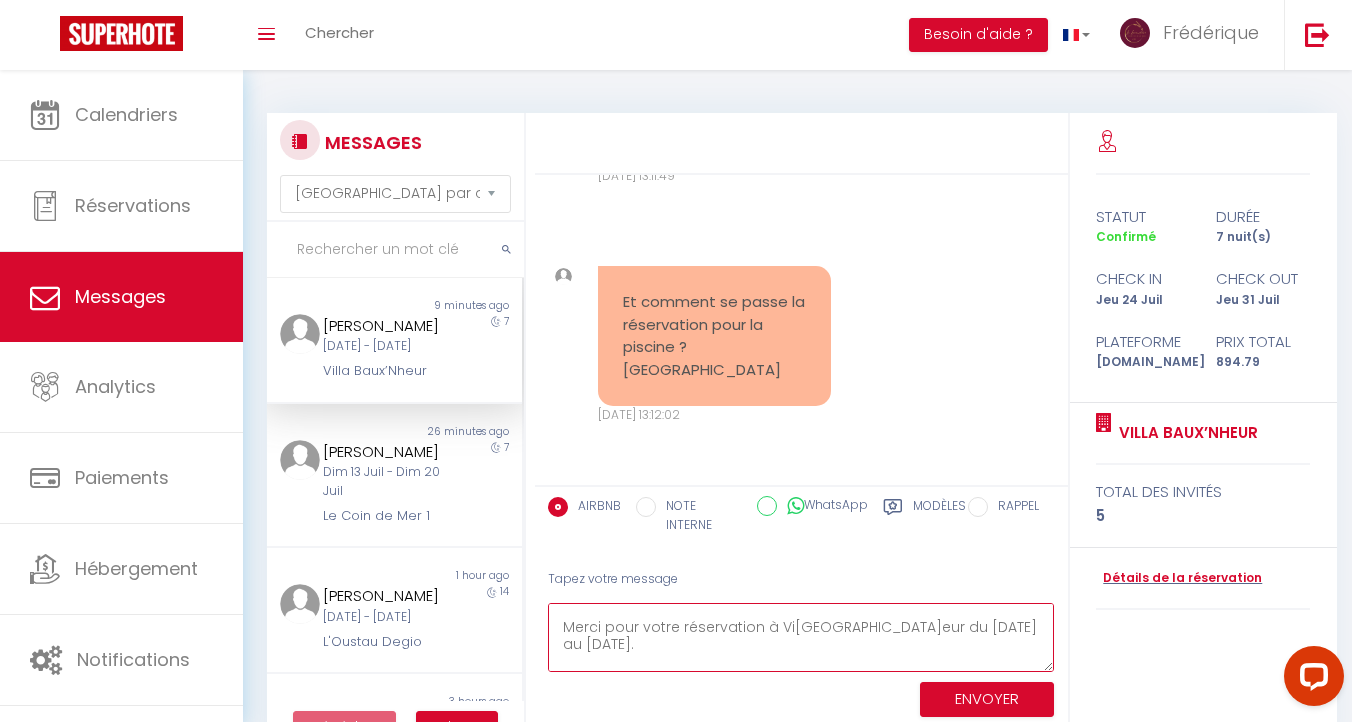 click on "Bonjour Marie,
Merci pour votre réservation à Vi[GEOGRAPHIC_DATA]eur du [DATE] au [DATE].
L'arrivée peut se faire à partir de 16h et le départ doit se faire avant 10h car les fées du logis arrivent !
Nous sommes ravis de vous accueillir, merci de votre confiance.
Pour la préparation de votre voyage, sachez que nous fournissons linge de lit, serviettes, gel douche, thé et café.
La PROCÉDURE D'ARRIVÉE vous sera envoyée la veille de votre venue.
Une facture est automatiquement envoyée le jour de votre départ avec les informations renseignées dans le formulaire de bienvenue.
N’hésitez pas à revenir vers nous si besoin.
A très bientôt.
Cordialement,
Ange" at bounding box center [801, 637] 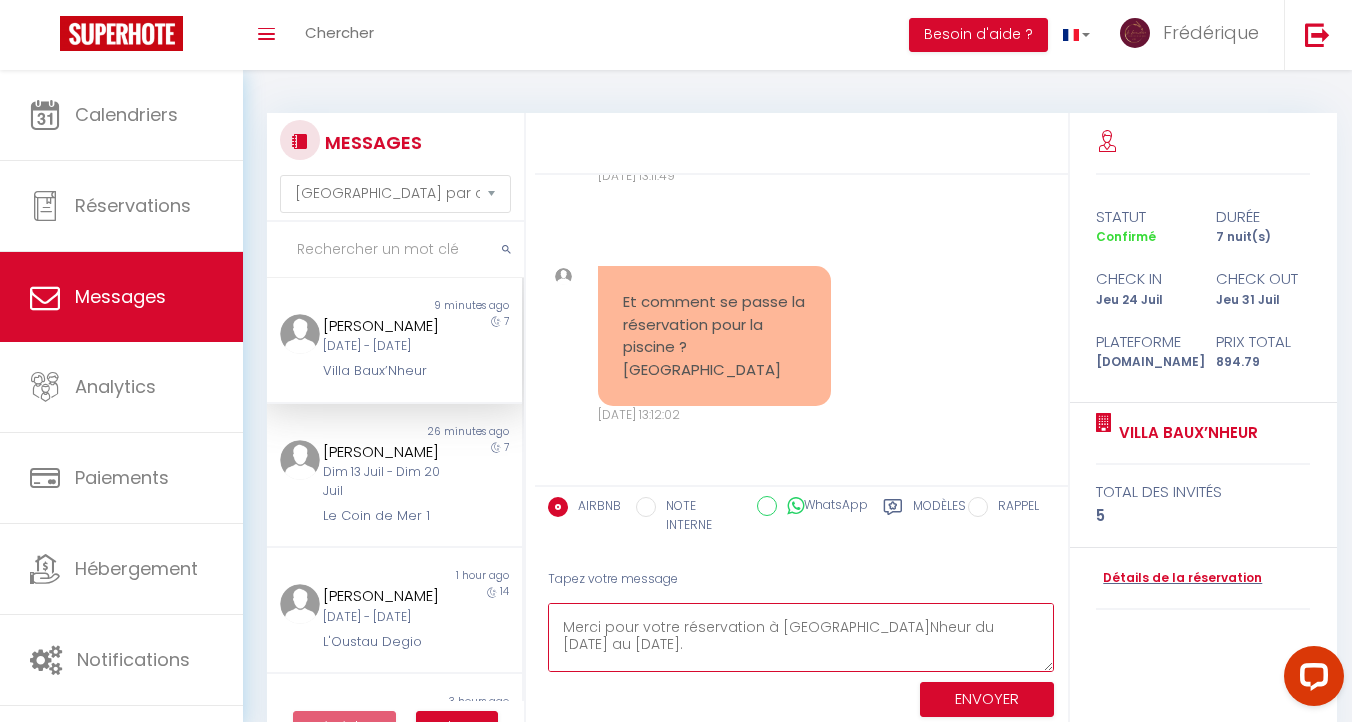 click on "Bonjour Marie,
Merci pour votre réservation à [GEOGRAPHIC_DATA]Nheur du [DATE] au [DATE].
L'arrivée peut se faire à partir de 16h et le départ doit se faire avant 10h car les fées du logis arrivent !
Nous sommes ravis de vous accueillir, merci de votre confiance.
Pour la préparation de votre voyage, sachez que nous fournissons linge de lit, serviettes, gel douche, thé et café.
La PROCÉDURE D'ARRIVÉE vous sera envoyée la veille de votre venue.
Une facture est automatiquement envoyée le jour de votre départ avec les informations renseignées dans le formulaire de bienvenue.
N’hésitez pas à revenir vers nous si besoin.
A très bientôt.
Cordialement,
Ange" at bounding box center [801, 637] 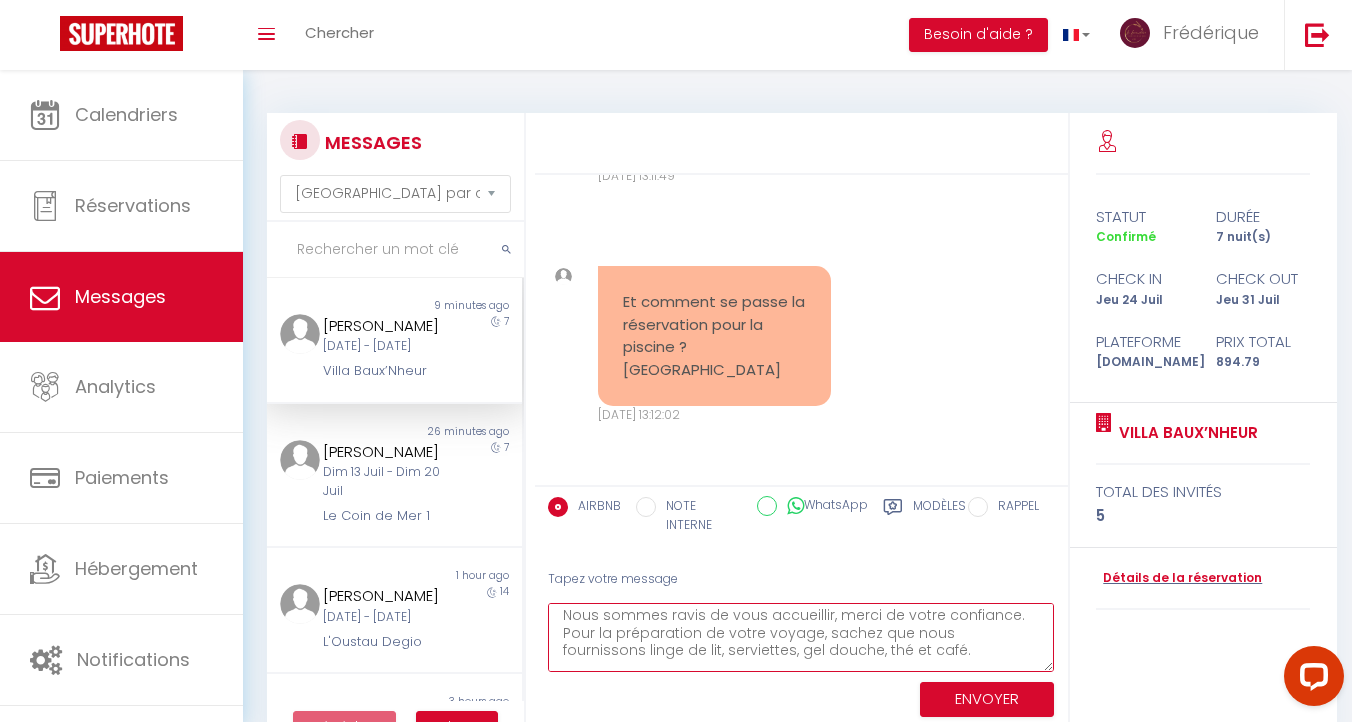 scroll, scrollTop: 181, scrollLeft: 0, axis: vertical 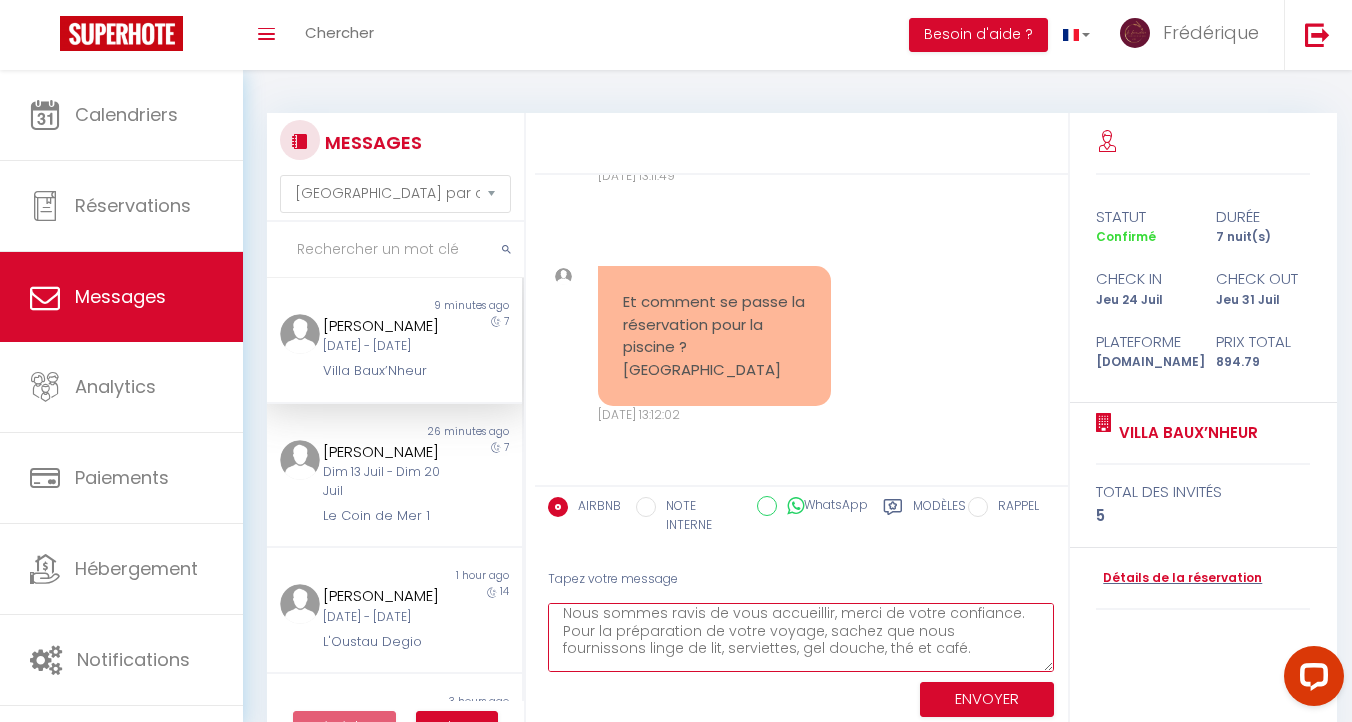 click on "Bonjour Marie,
Merci pour votre réservation à Vi[GEOGRAPHIC_DATA]eur du [DATE] au [DATE].
L'arrivée peut se faire à partir de 16h et le départ doit se faire avant 10h car les fées du logis arrivent !
Nous sommes ravis de vous accueillir, merci de votre confiance.
Pour la préparation de votre voyage, sachez que nous fournissons linge de lit, serviettes, gel douche, thé et café.
La PROCÉDURE D'ARRIVÉE vous sera envoyée la veille de votre venue.
Une facture est automatiquement envoyée le jour de votre départ avec les informations renseignées dans le formulaire de bienvenue.
N’hésitez pas à revenir vers nous si besoin.
A très bientôt.
Cordialement,
Ange" at bounding box center [801, 637] 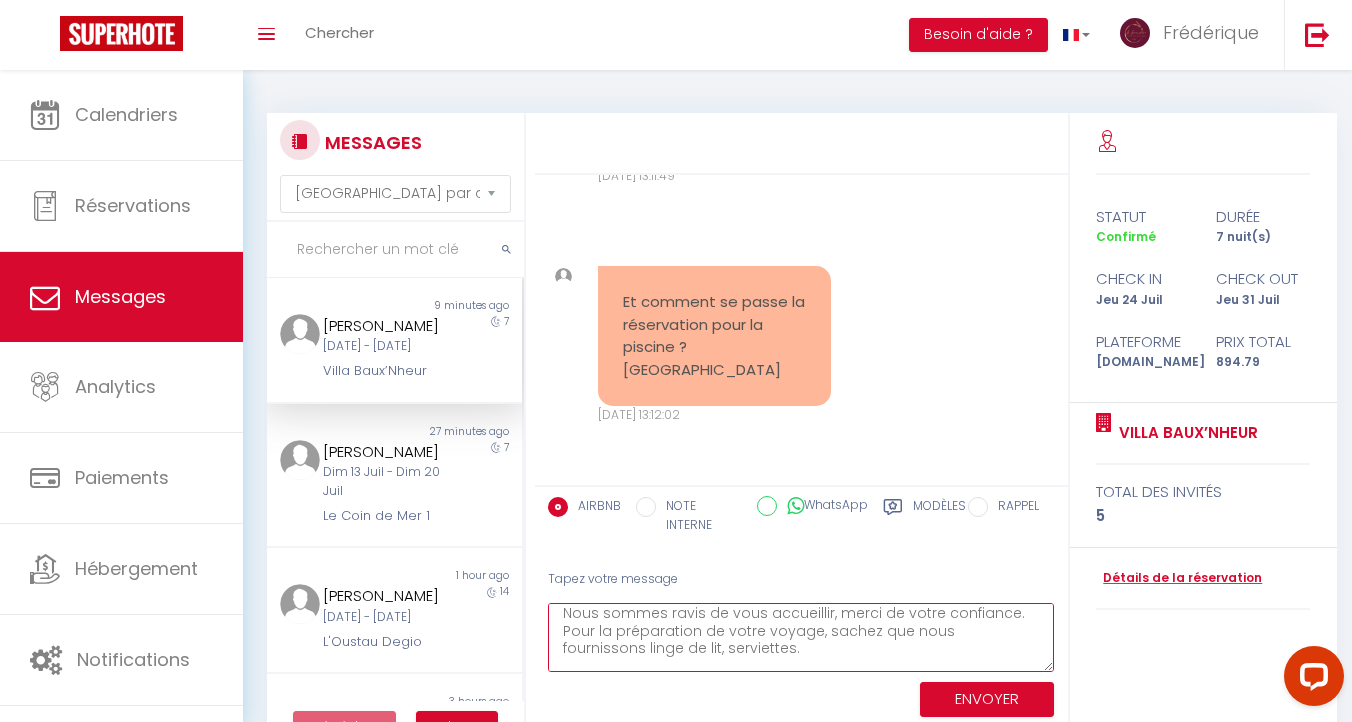 click on "Bonjour Marie,
Merci pour votre réservation à [GEOGRAPHIC_DATA]Nheur du [DATE] au [DATE].
L'arrivée peut se faire à partir de 16h et le départ doit se faire avant 10h car les fées du logis arrivent !
Nous sommes ravis de vous accueillir, merci de votre confiance.
Pour la préparation de votre voyage, sachez que nous fournissons linge de lit, serviettes.
La PROCÉDURE D'ARRIVÉE vous sera envoyée la veille de votre venue.
Une facture est automatiquement envoyée le jour de votre départ avec les informations renseignées dans le formulaire de bienvenue.
N’hésitez pas à revenir vers nous si besoin.
A très bientôt.
Cordialement,
Ange" at bounding box center [801, 637] 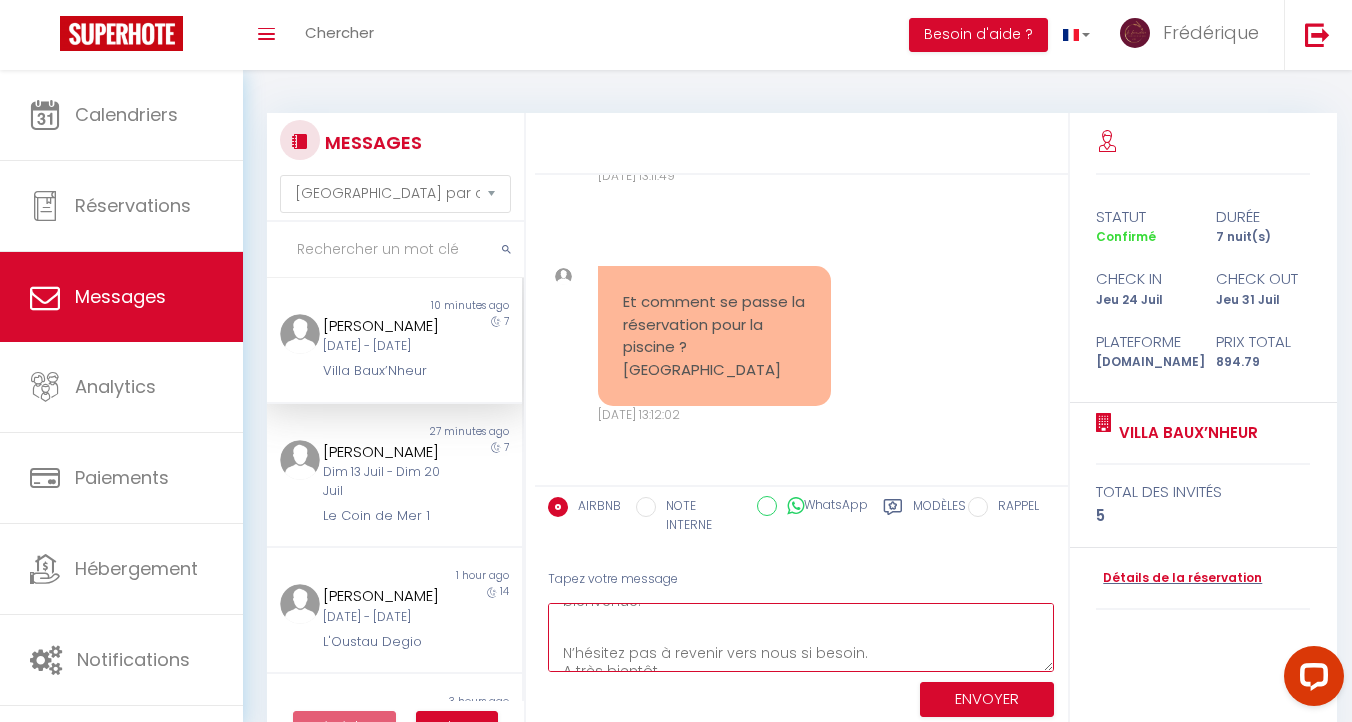 scroll, scrollTop: 402, scrollLeft: 0, axis: vertical 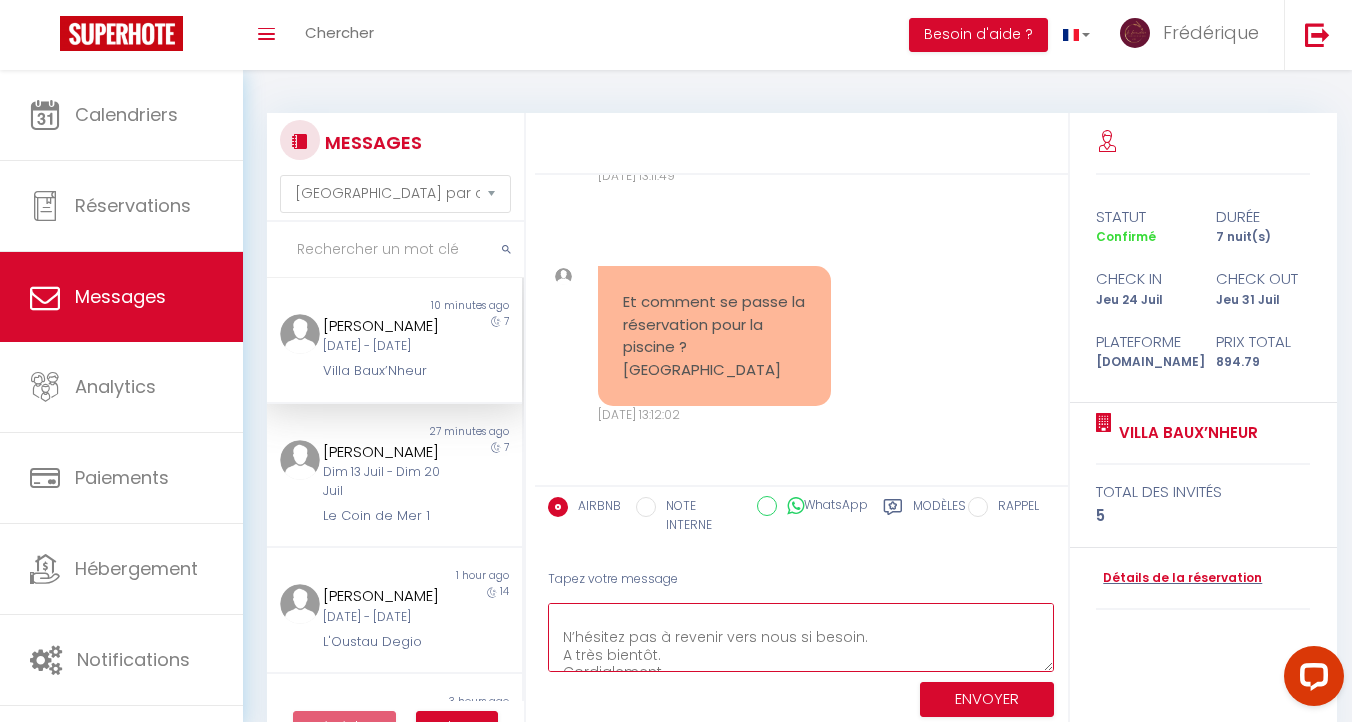 type on "Bonjour Marie,
Merci pour votre réservation à [GEOGRAPHIC_DATA]Nheur du [DATE] au [DATE].
L'arrivée peut se faire à partir de 16h et le départ doit se faire avant 10h car les fées du logis arrivent !
Nous sommes ravis de vous accueillir, merci de votre confiance.
Pour la préparation de votre voyage, sachez que nous fournissons linge de lit et serviettes.
La PROCÉDURE D'ARRIVÉE vous sera envoyée la veille de votre venue.
Une facture est automatiquement envoyée le jour de votre départ avec les informations renseignées dans le formulaire de bienvenue.
N’hésitez pas à revenir vers nous si besoin.
A très bientôt.
Cordialement,
Ange" 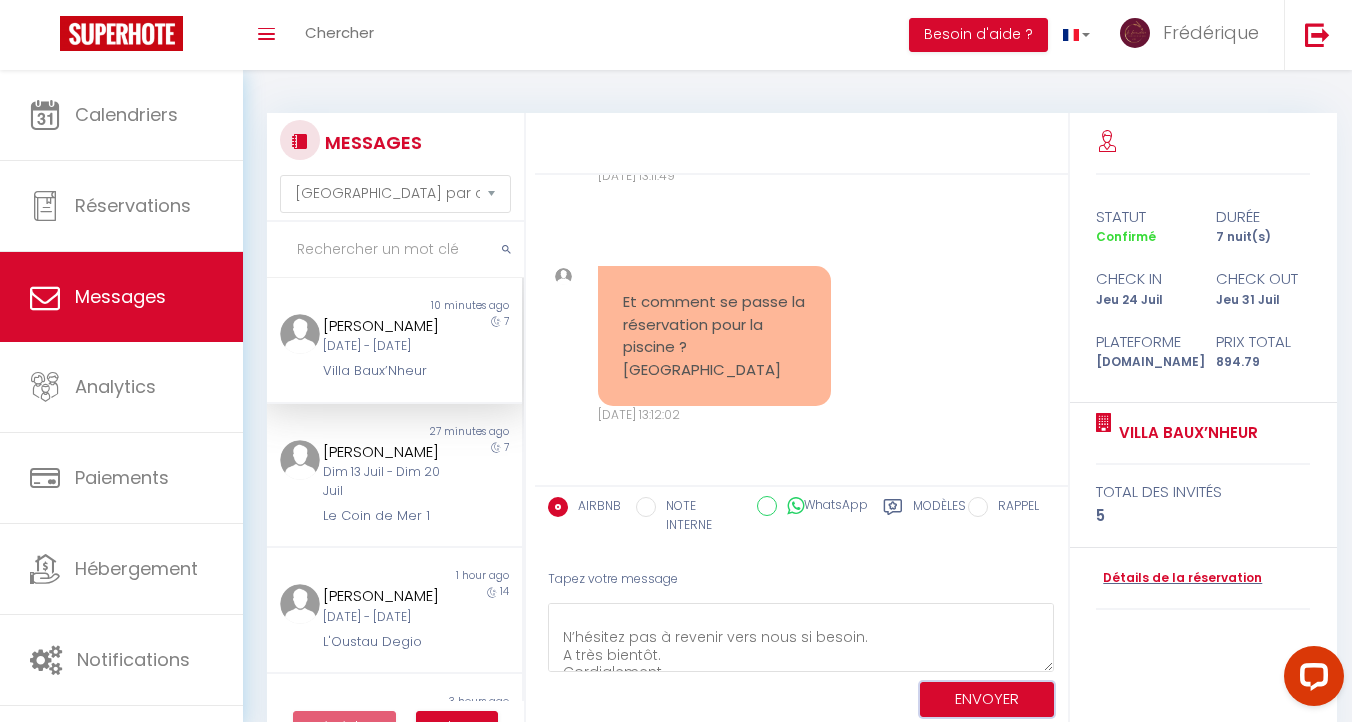 click on "ENVOYER" at bounding box center (987, 699) 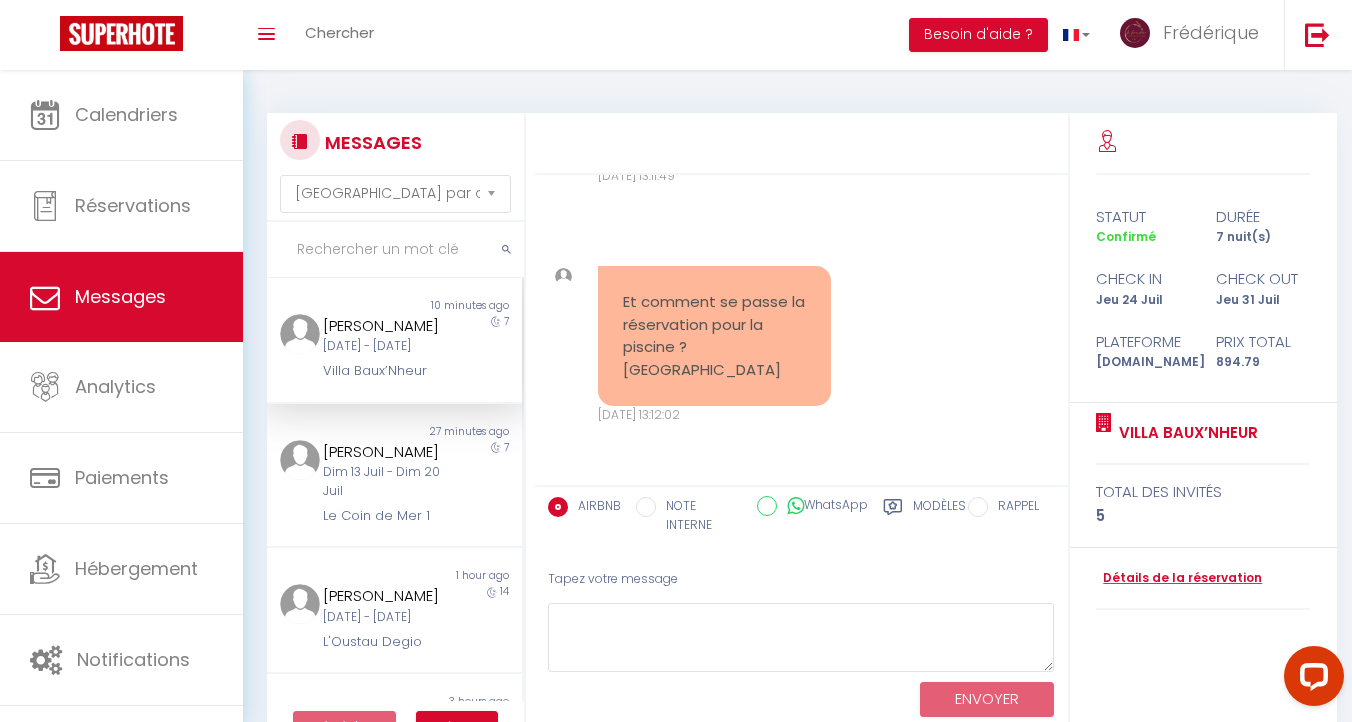scroll, scrollTop: 0, scrollLeft: 0, axis: both 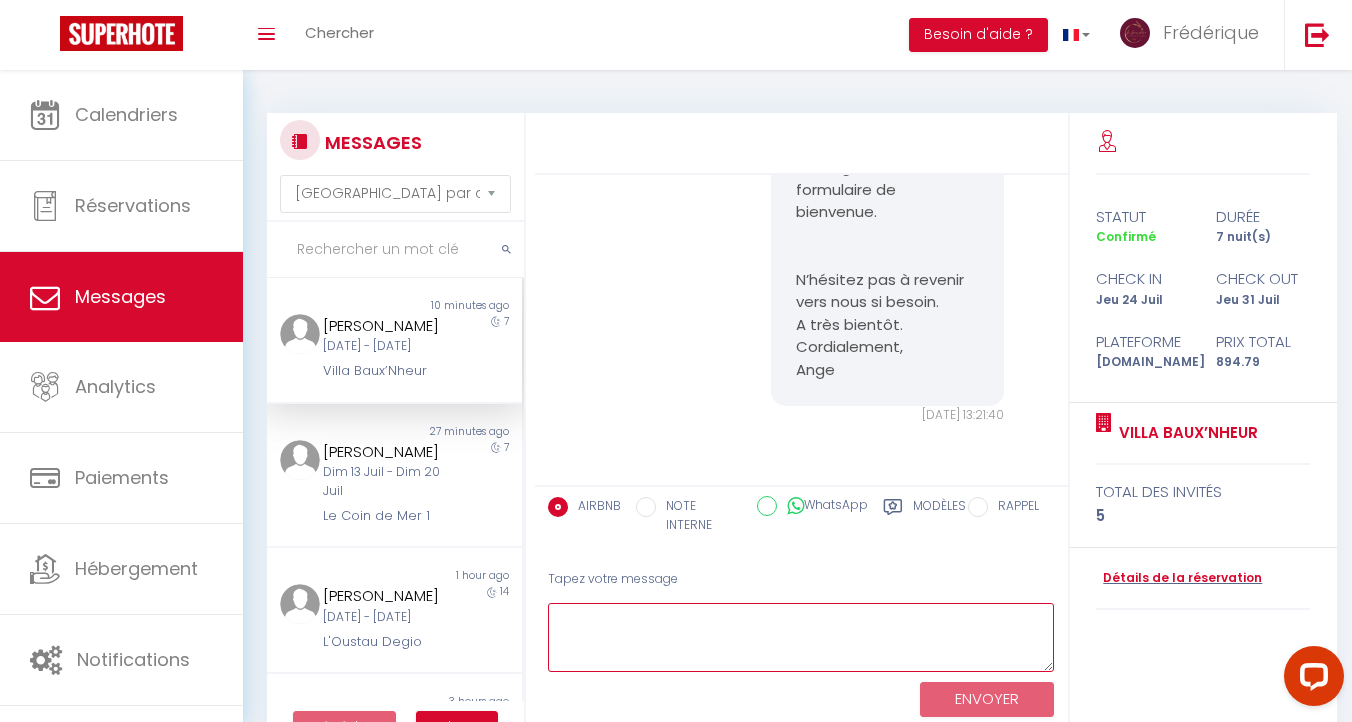 click at bounding box center [801, 637] 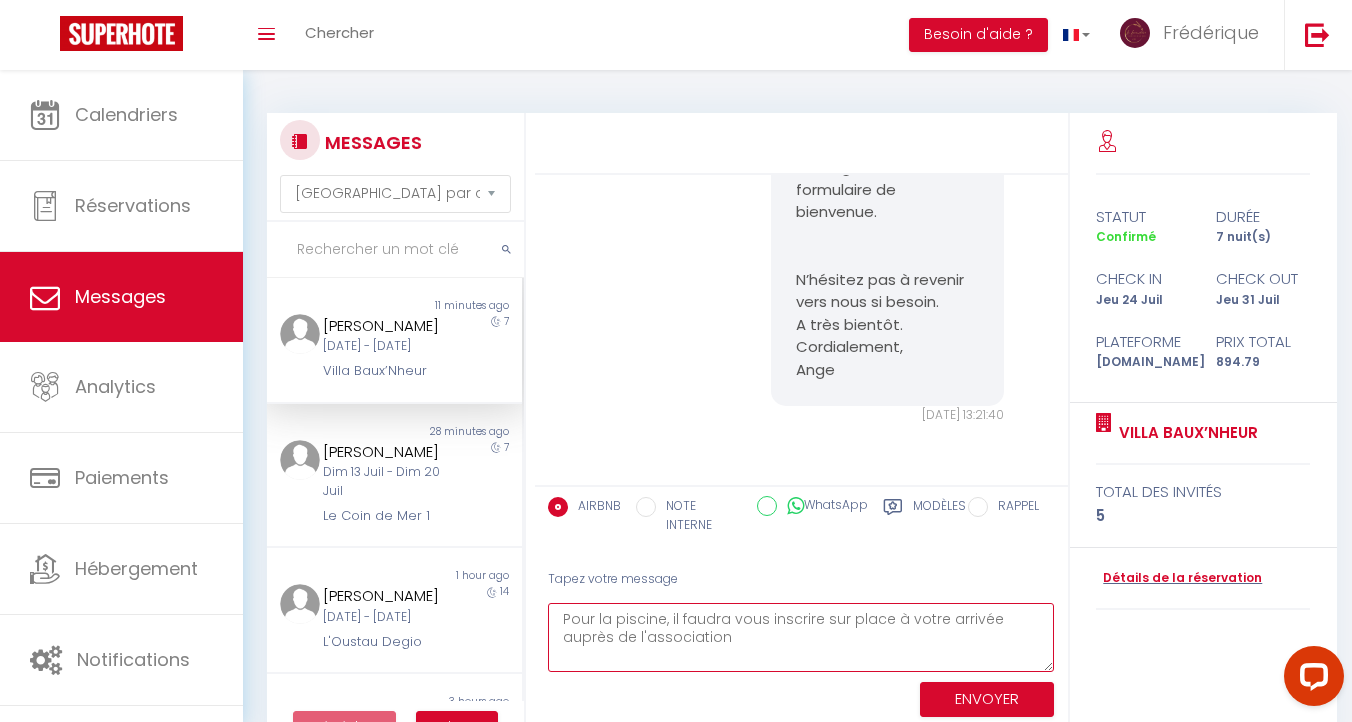 paste on "Association Les Baux Loisirs
[Nom] Mme Delaire Des Baux
[Mobile] [PHONE_NUMBER]" 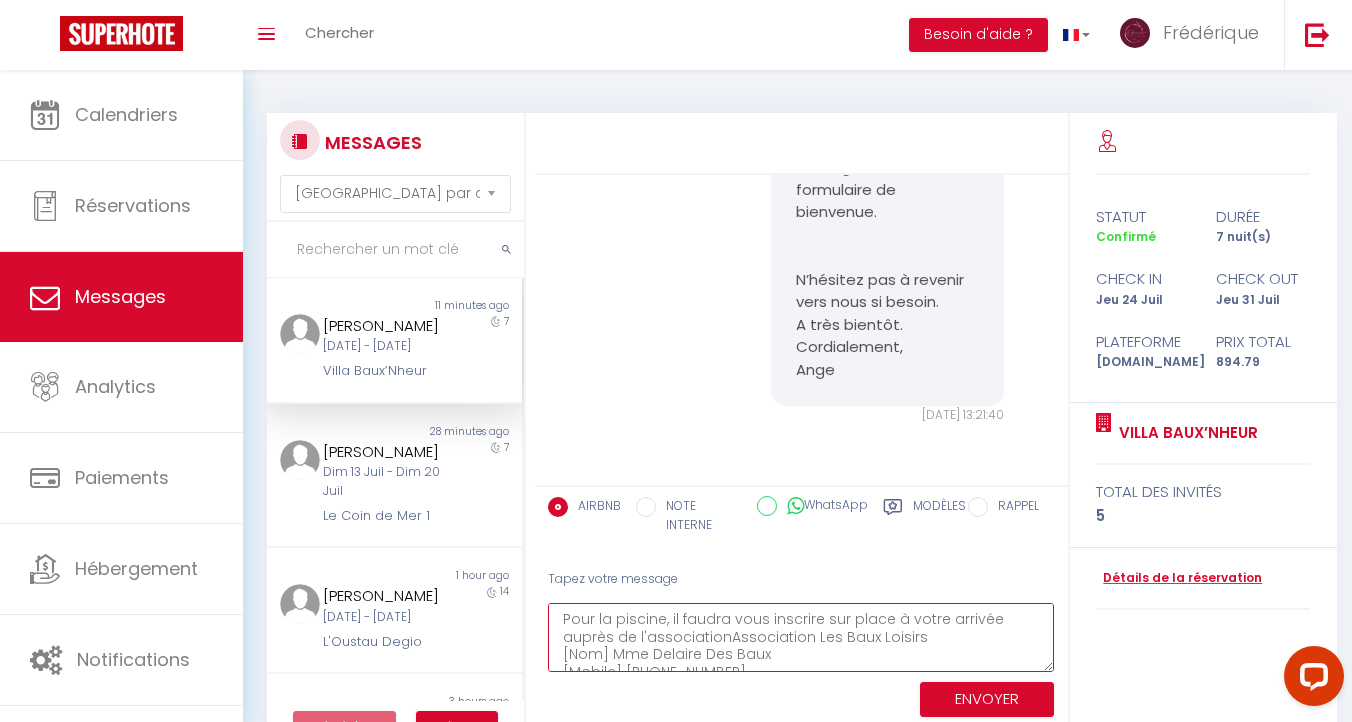 scroll, scrollTop: 11, scrollLeft: 0, axis: vertical 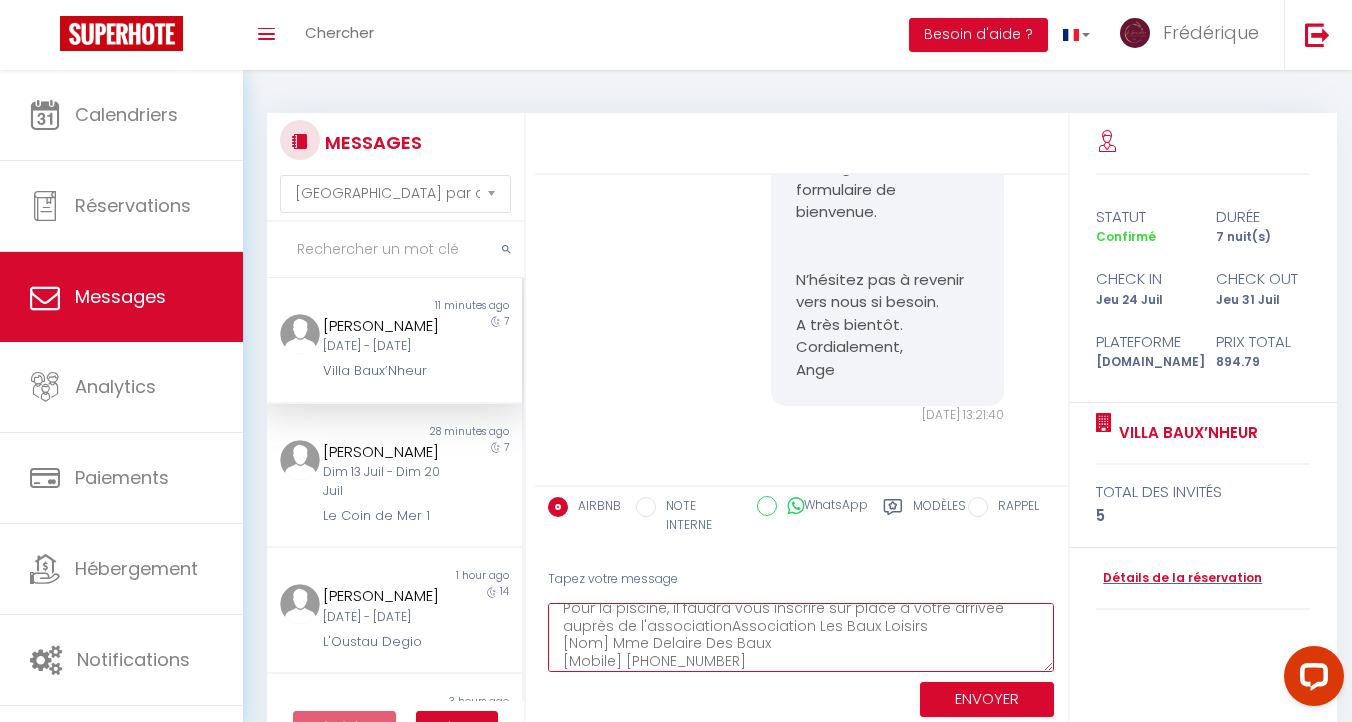 drag, startPoint x: 801, startPoint y: 625, endPoint x: 720, endPoint y: 627, distance: 81.02469 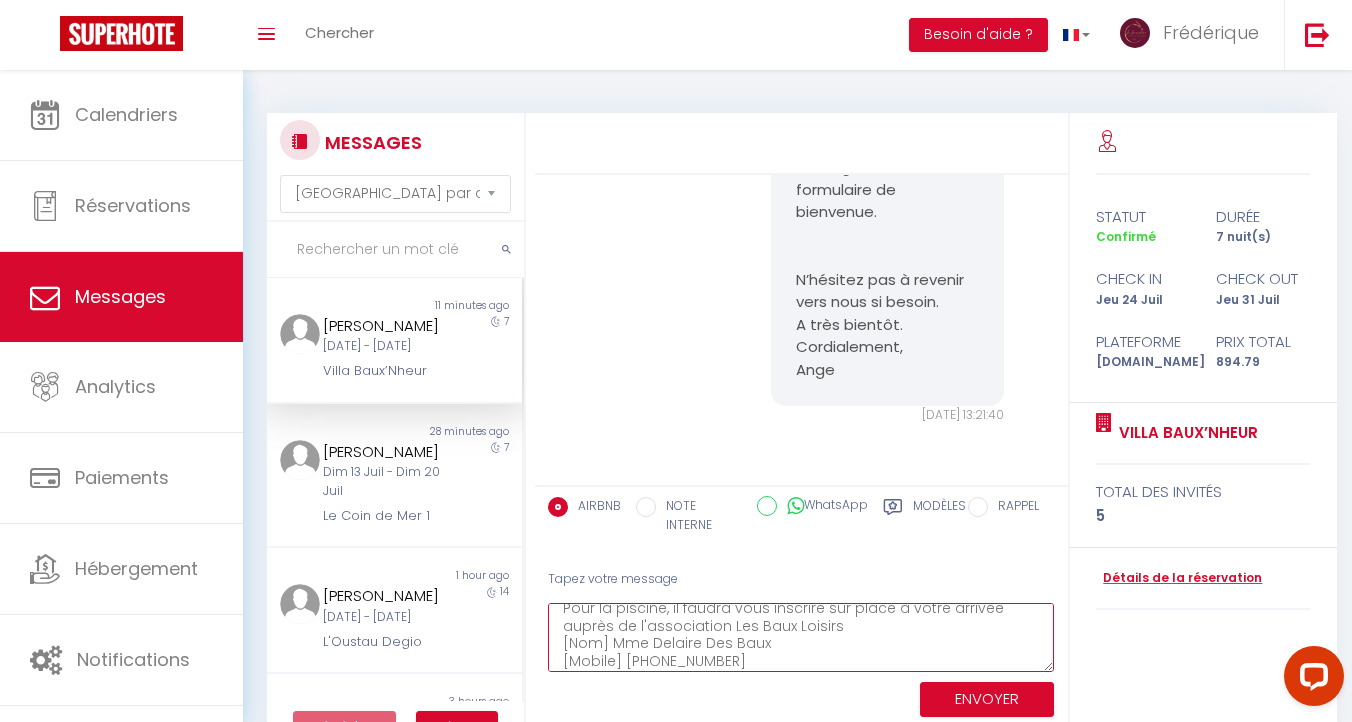 click on "Pour la piscine, il faudra vous inscrire sur place à votre arrivée auprès de l'association Les Baux Loisirs
[Nom] Mme Delaire Des Baux
[Mobile] [PHONE_NUMBER]" at bounding box center (801, 637) 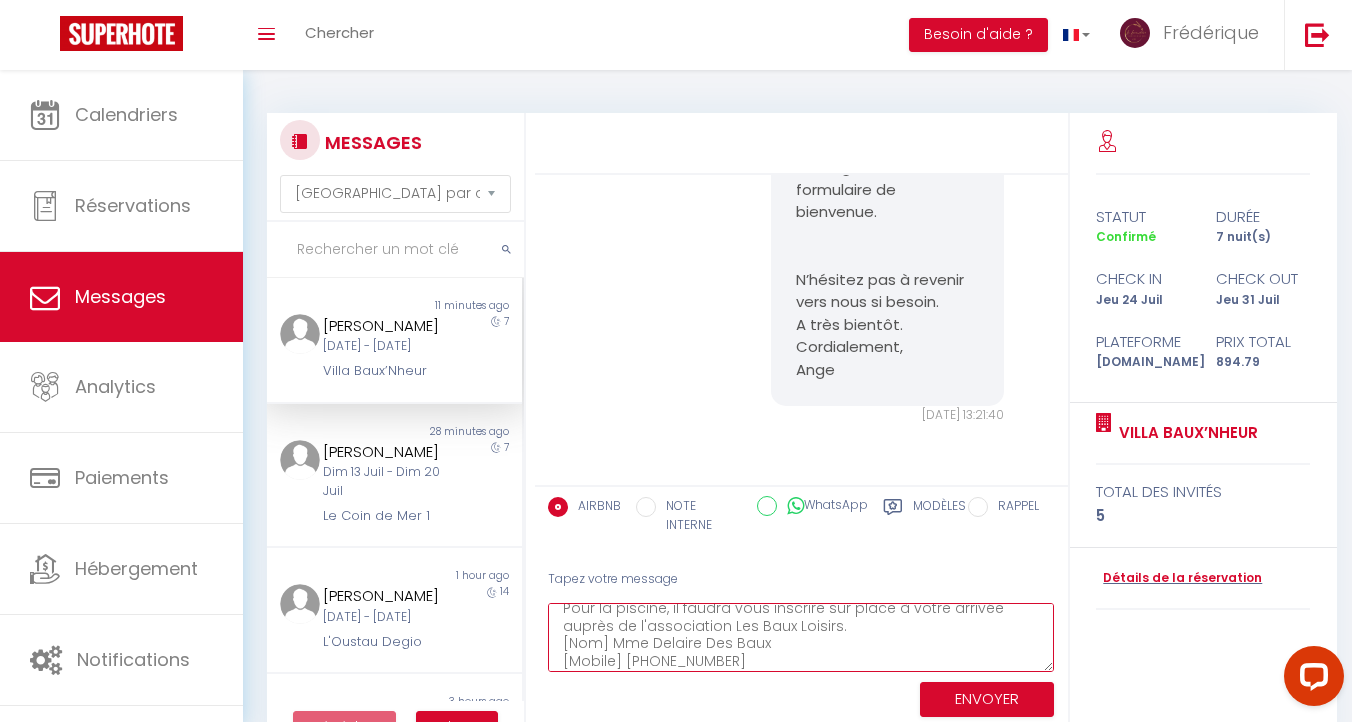 drag, startPoint x: 611, startPoint y: 639, endPoint x: 557, endPoint y: 643, distance: 54.147945 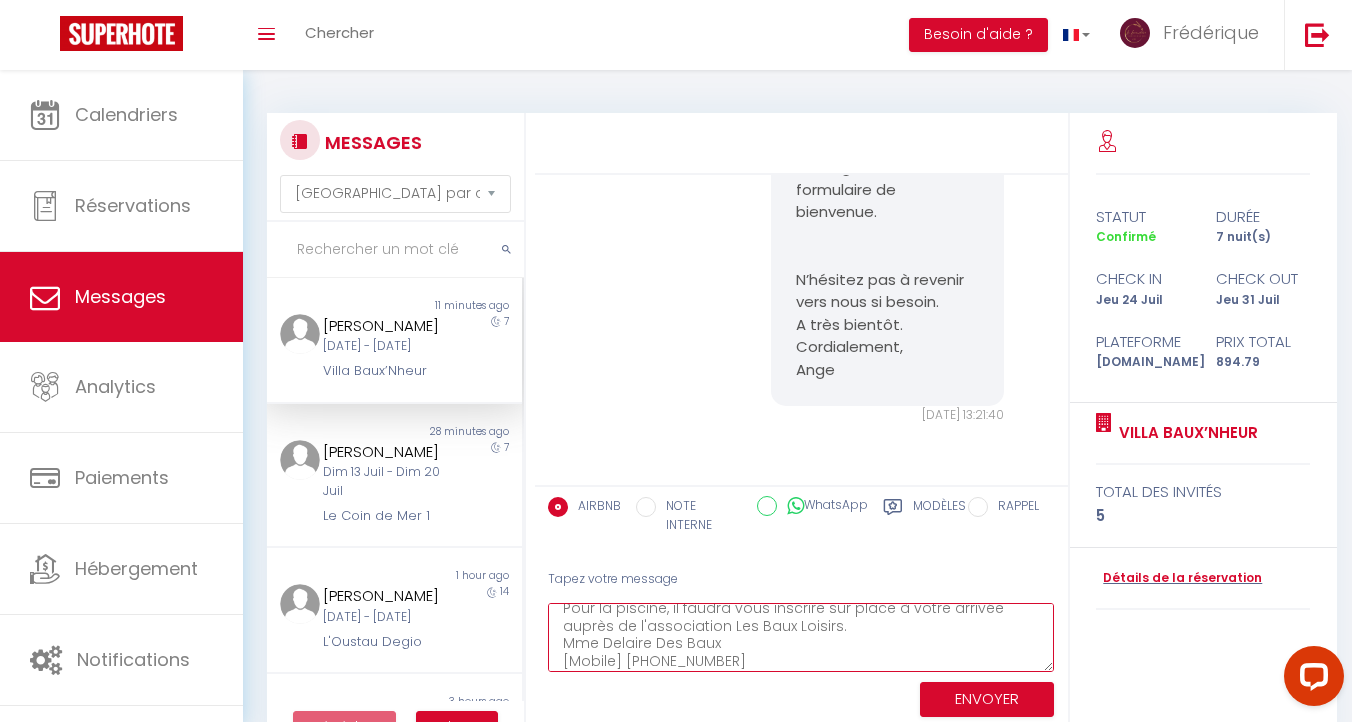 click on "Pour la piscine, il faudra vous inscrire sur place à votre arrivée auprès de l'association Les Baux Loisirs.
Mme Delaire Des Baux
[Mobile] [PHONE_NUMBER]" at bounding box center [801, 637] 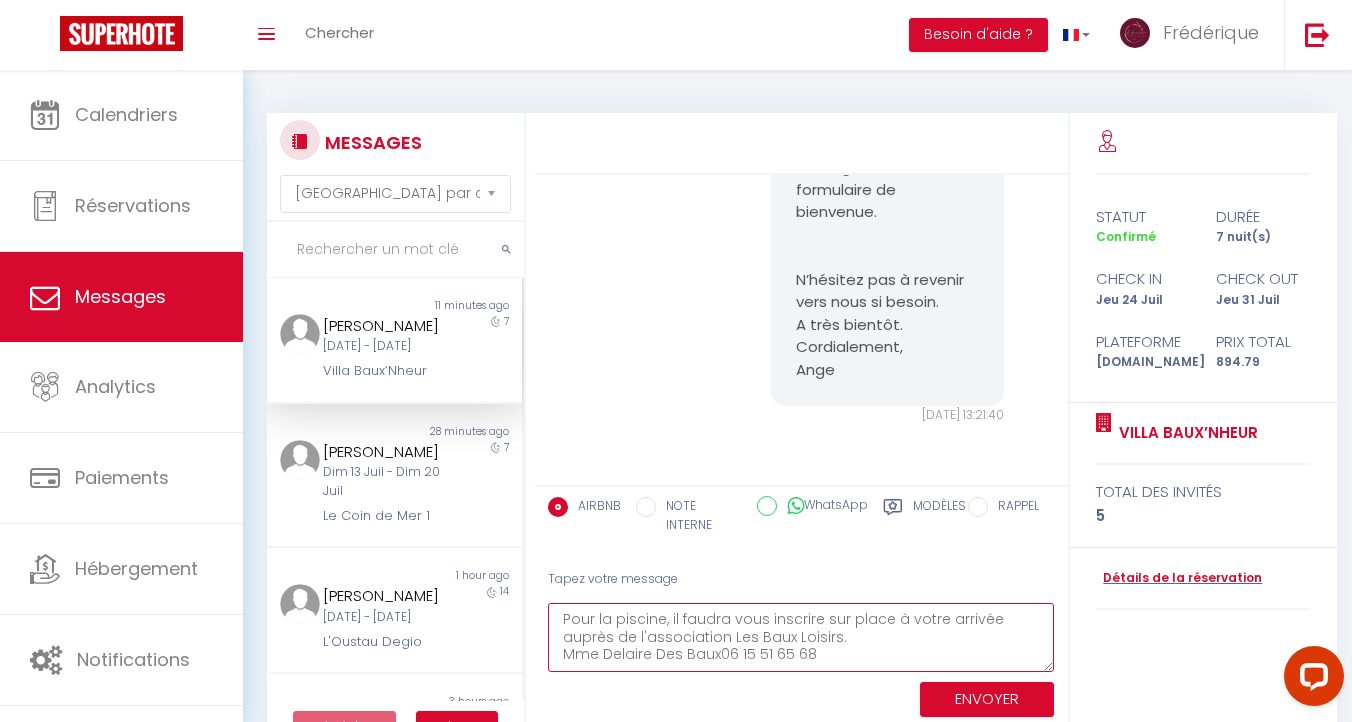 scroll, scrollTop: 0, scrollLeft: 0, axis: both 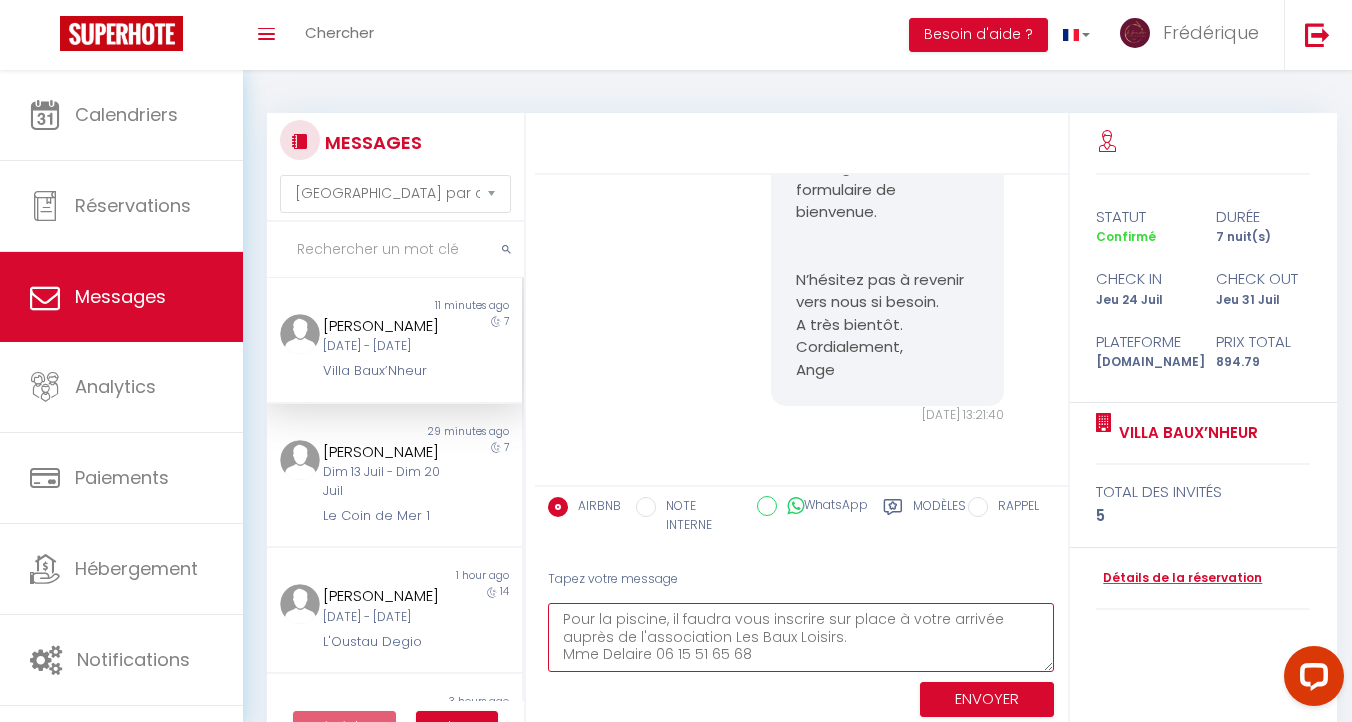 click on "Pour la piscine, il faudra vous inscrire sur place à votre arrivée auprès de l'association Les Baux Loisirs.
Mme Delaire 06 15 51 65 68" at bounding box center [801, 637] 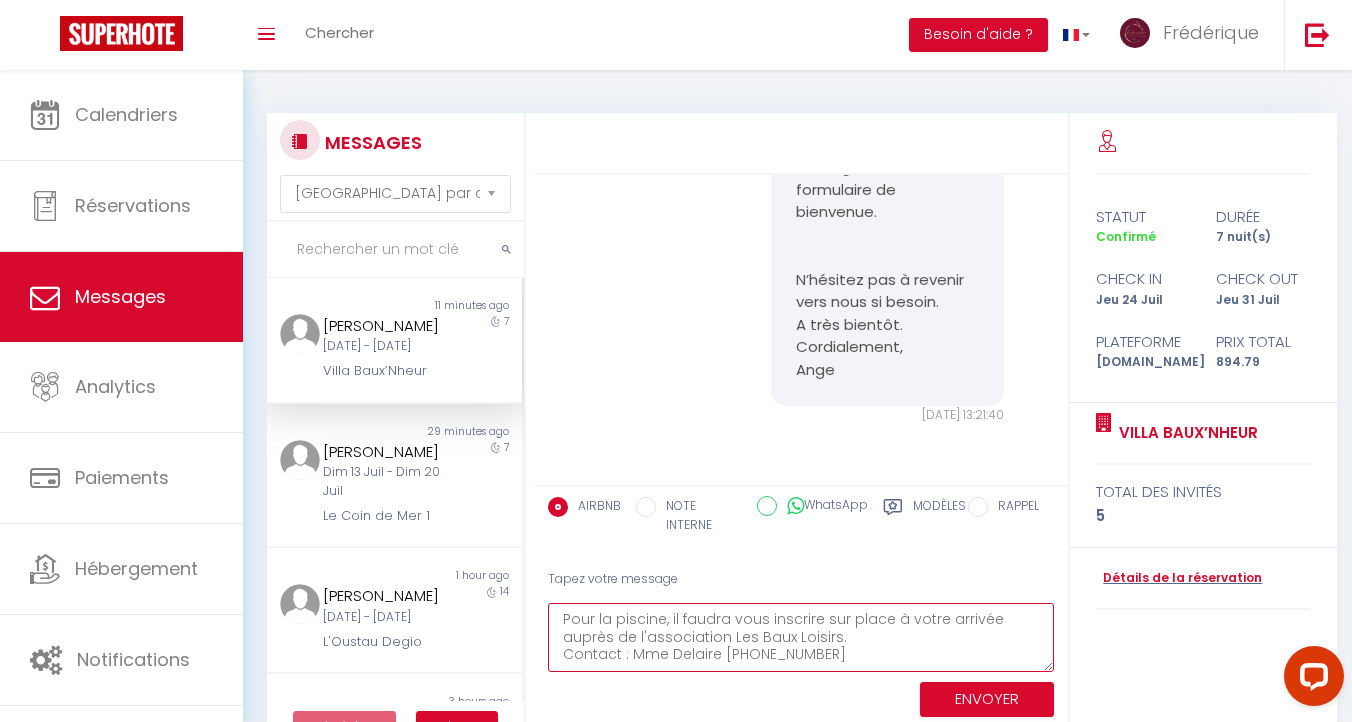 drag, startPoint x: 814, startPoint y: 654, endPoint x: 555, endPoint y: 624, distance: 260.73166 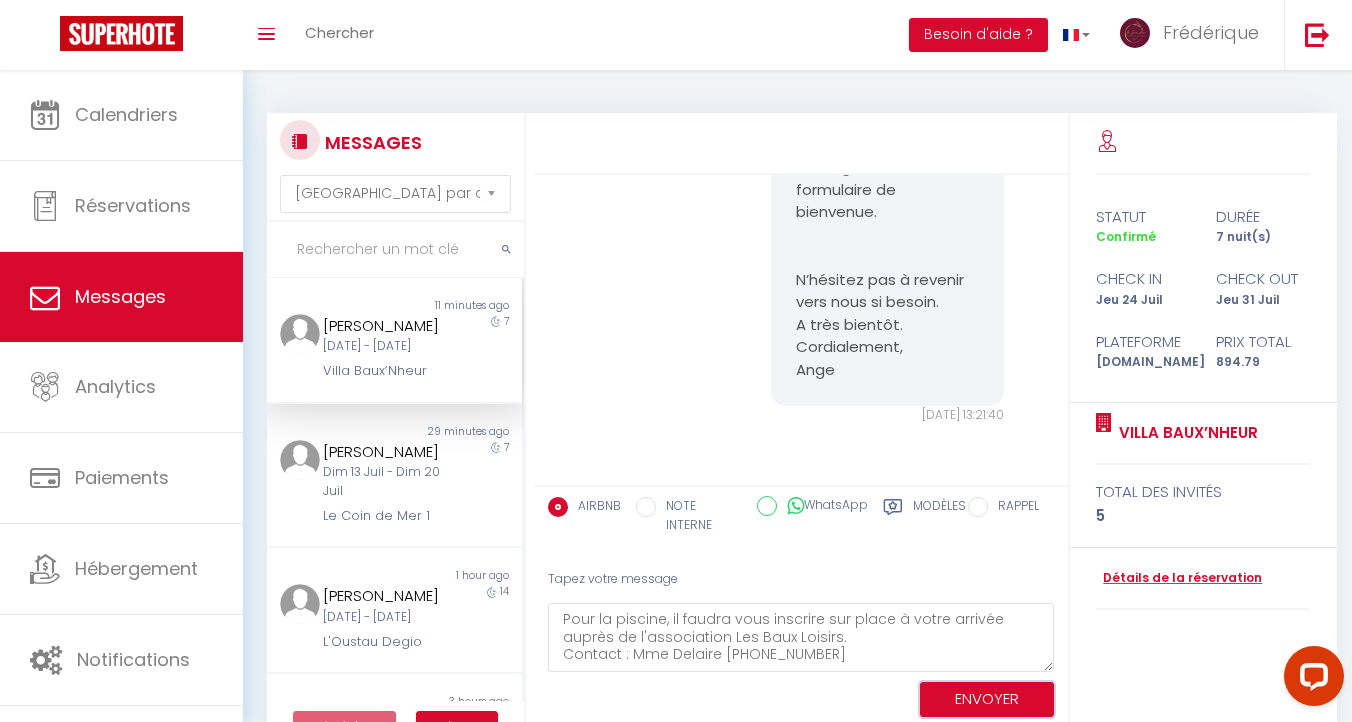 click on "ENVOYER" at bounding box center (987, 699) 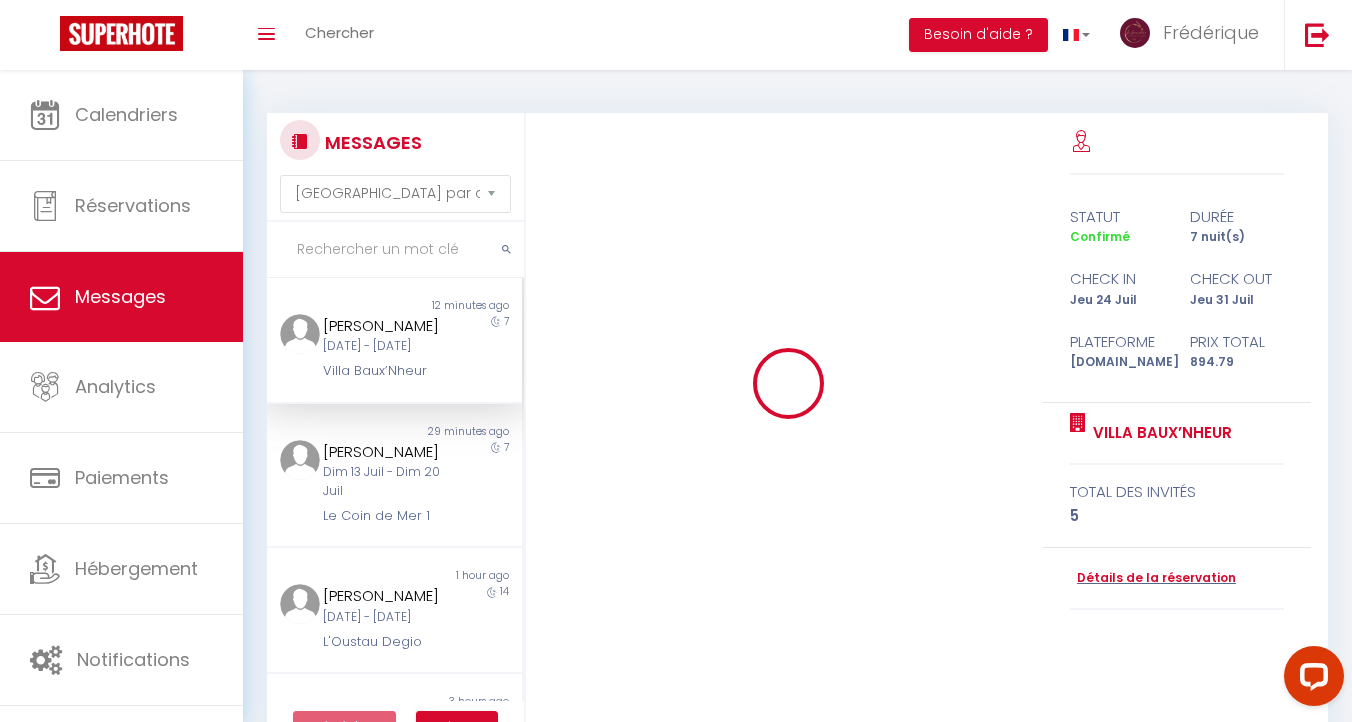 type 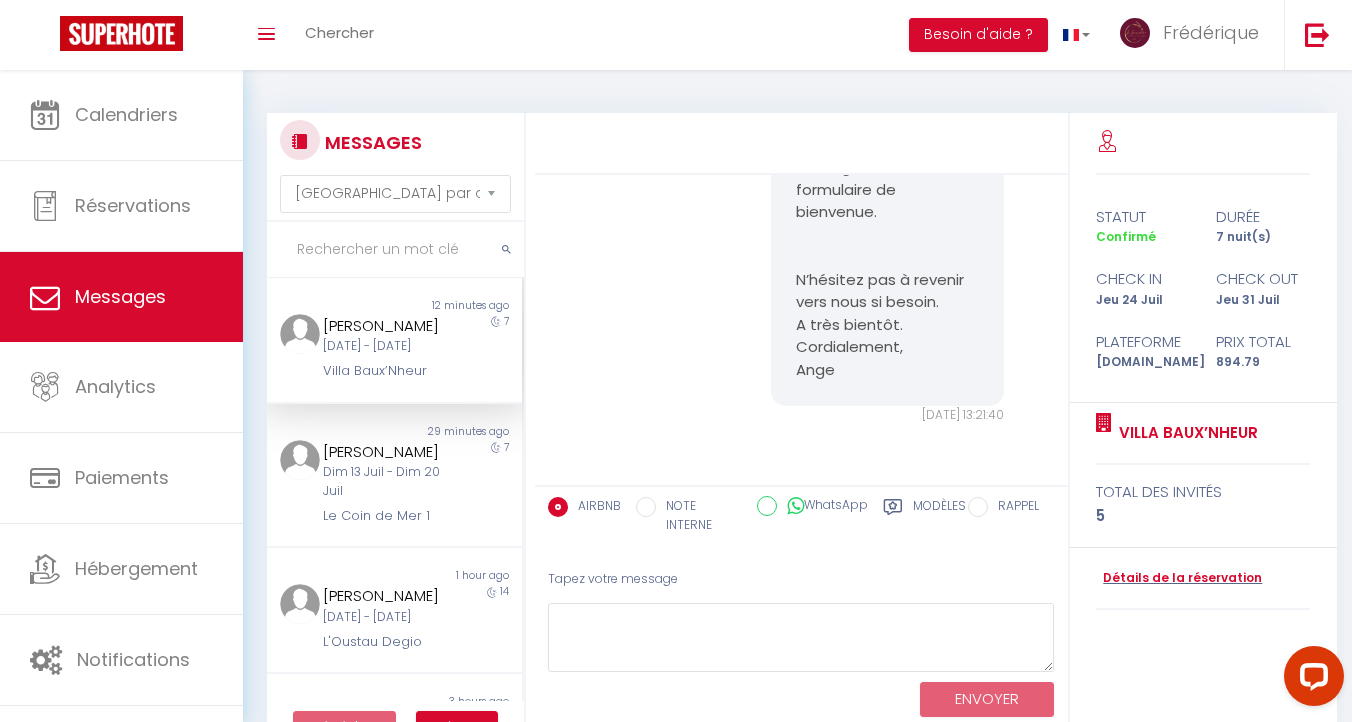 scroll, scrollTop: 5711, scrollLeft: 0, axis: vertical 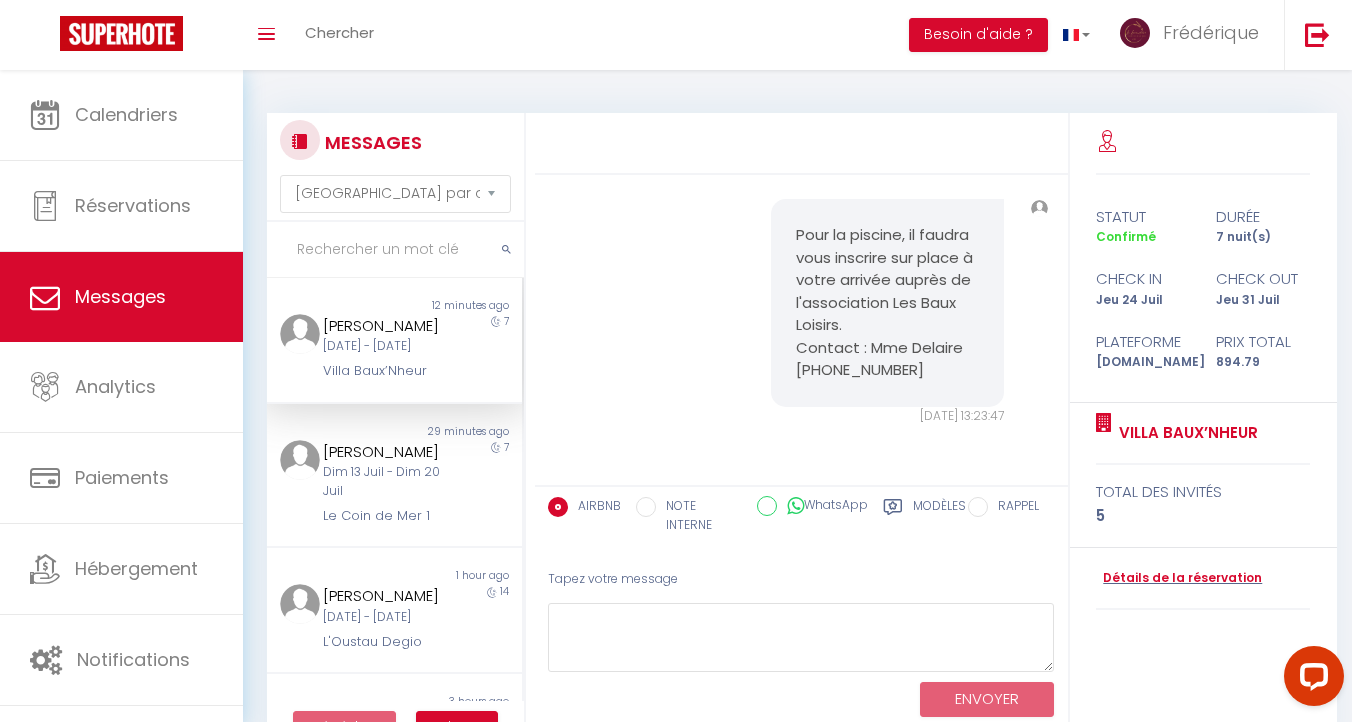 click on "Modèles" at bounding box center [939, 517] 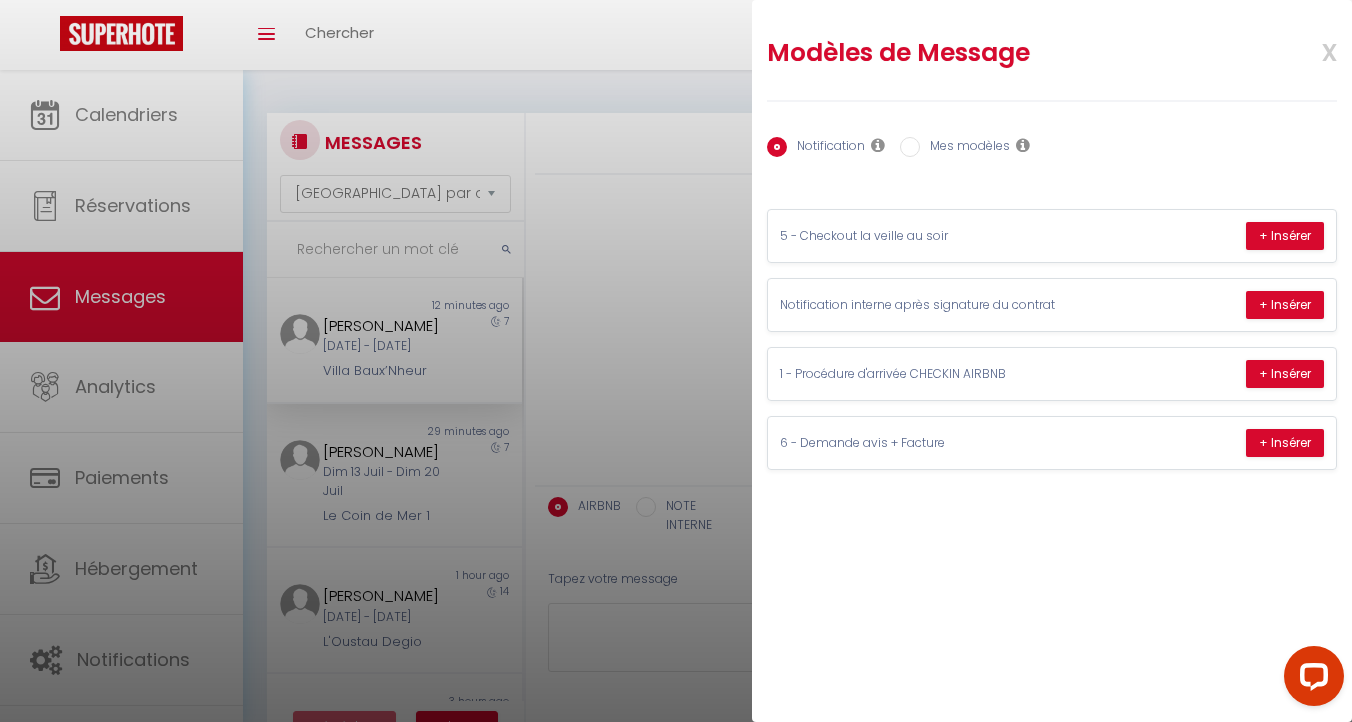 click on "Mes modèles" at bounding box center [965, 148] 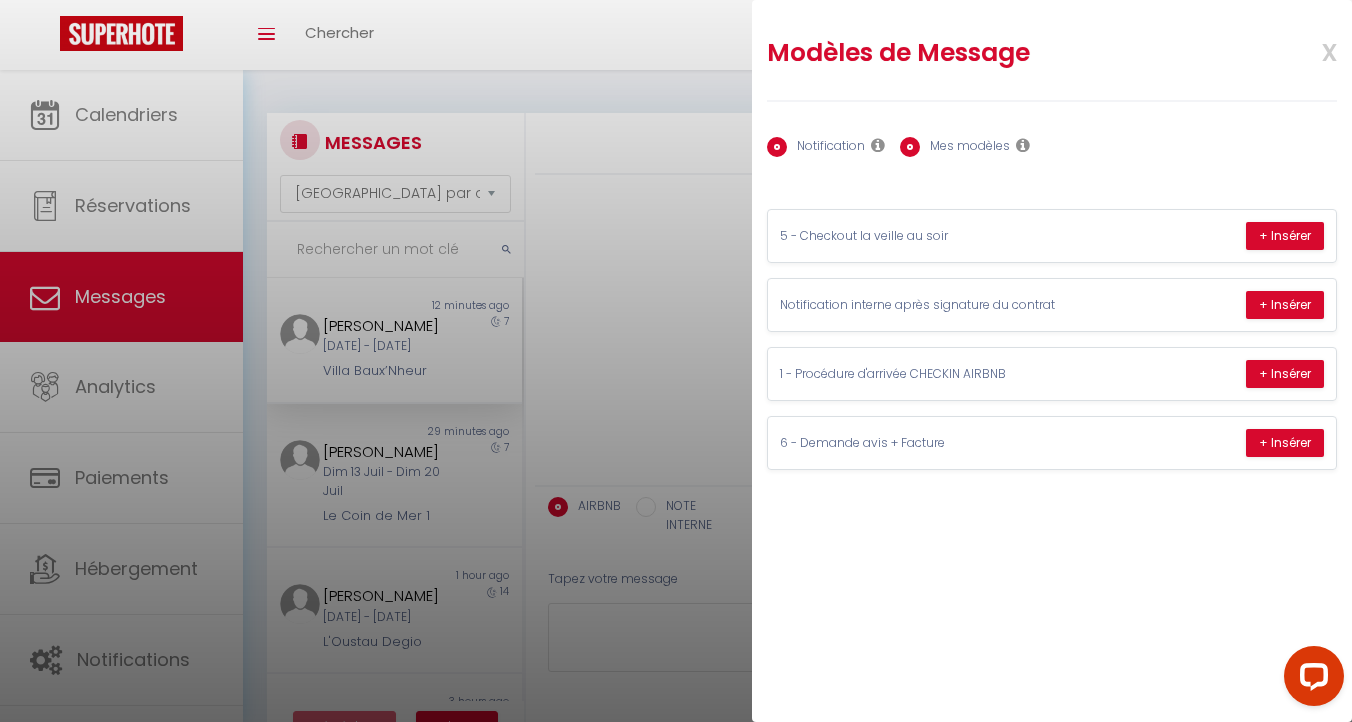 radio on "false" 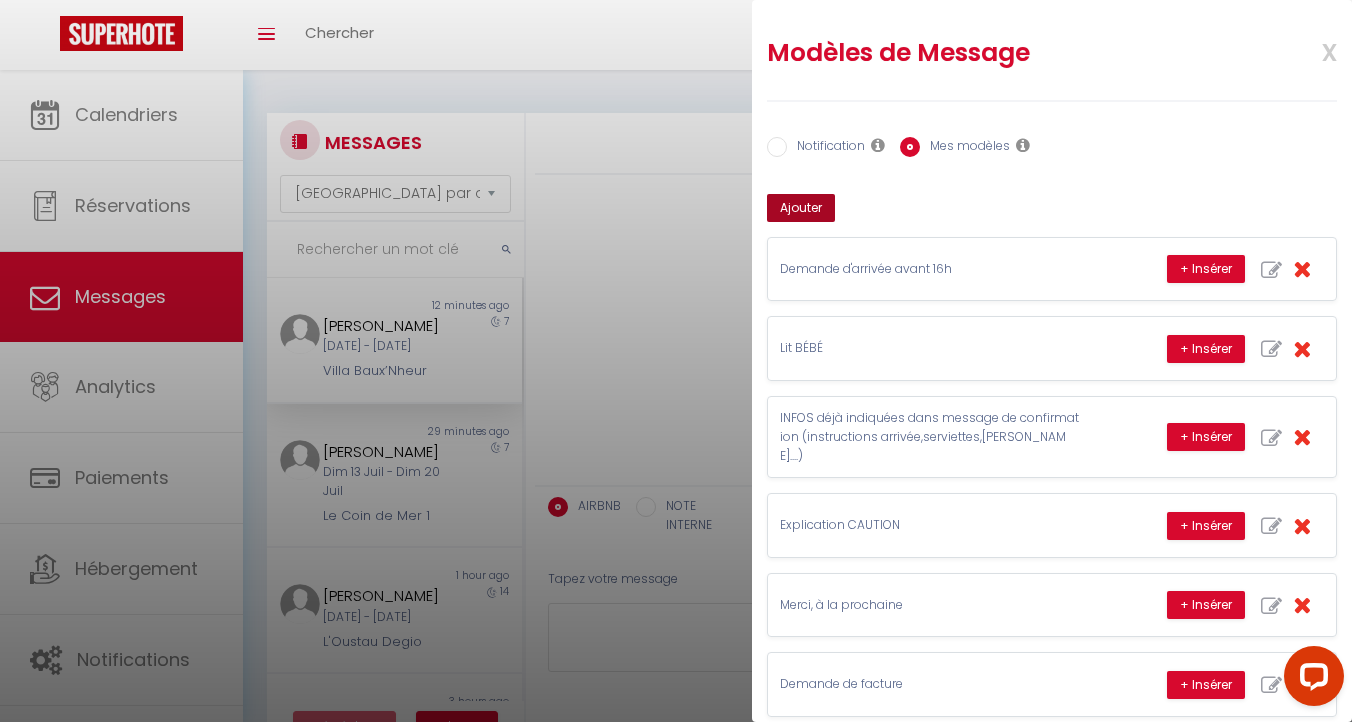 click on "Ajouter" at bounding box center [801, 208] 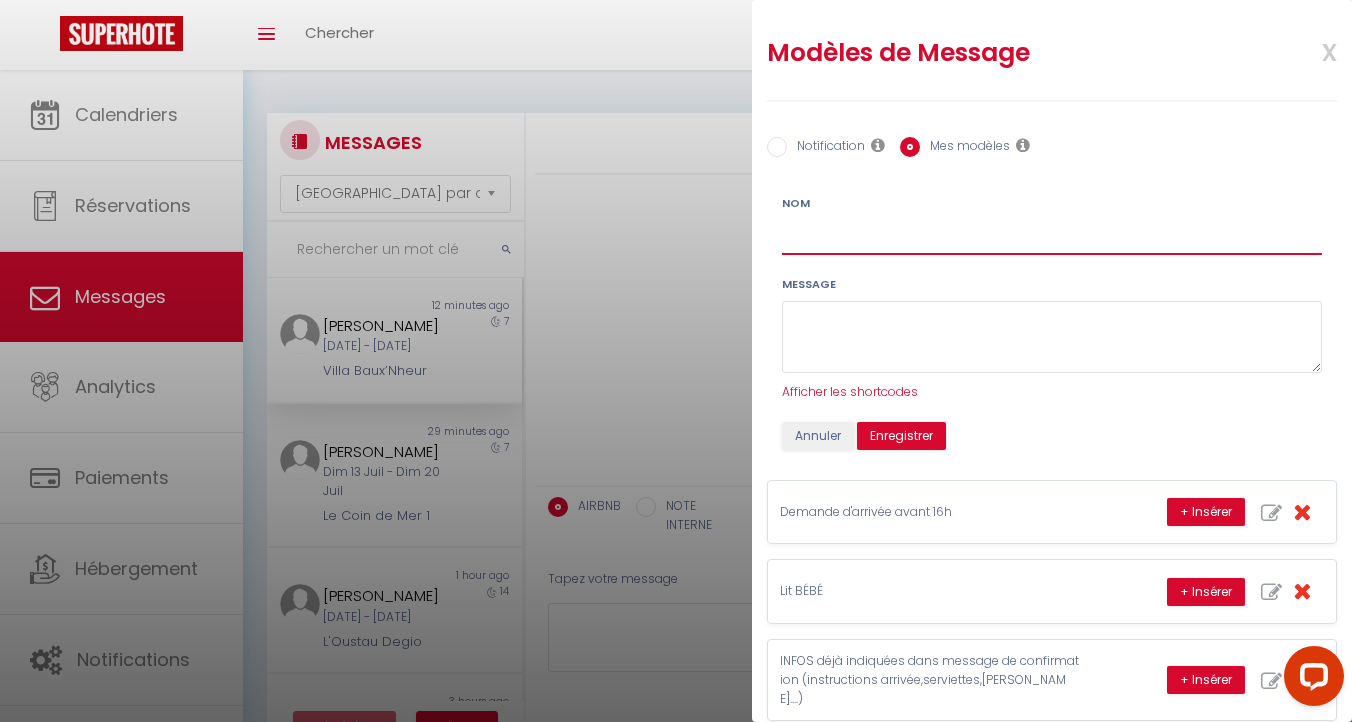 click on "Nom" at bounding box center (1052, 237) 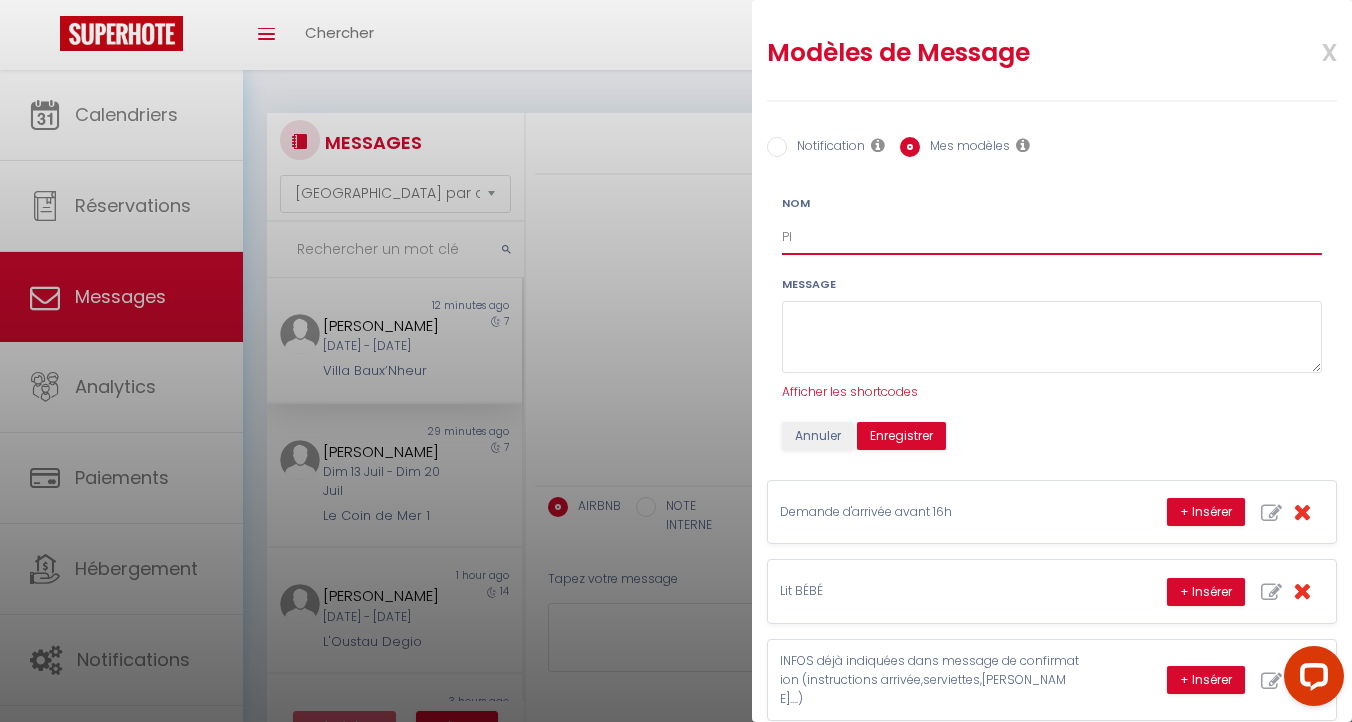 type on "P" 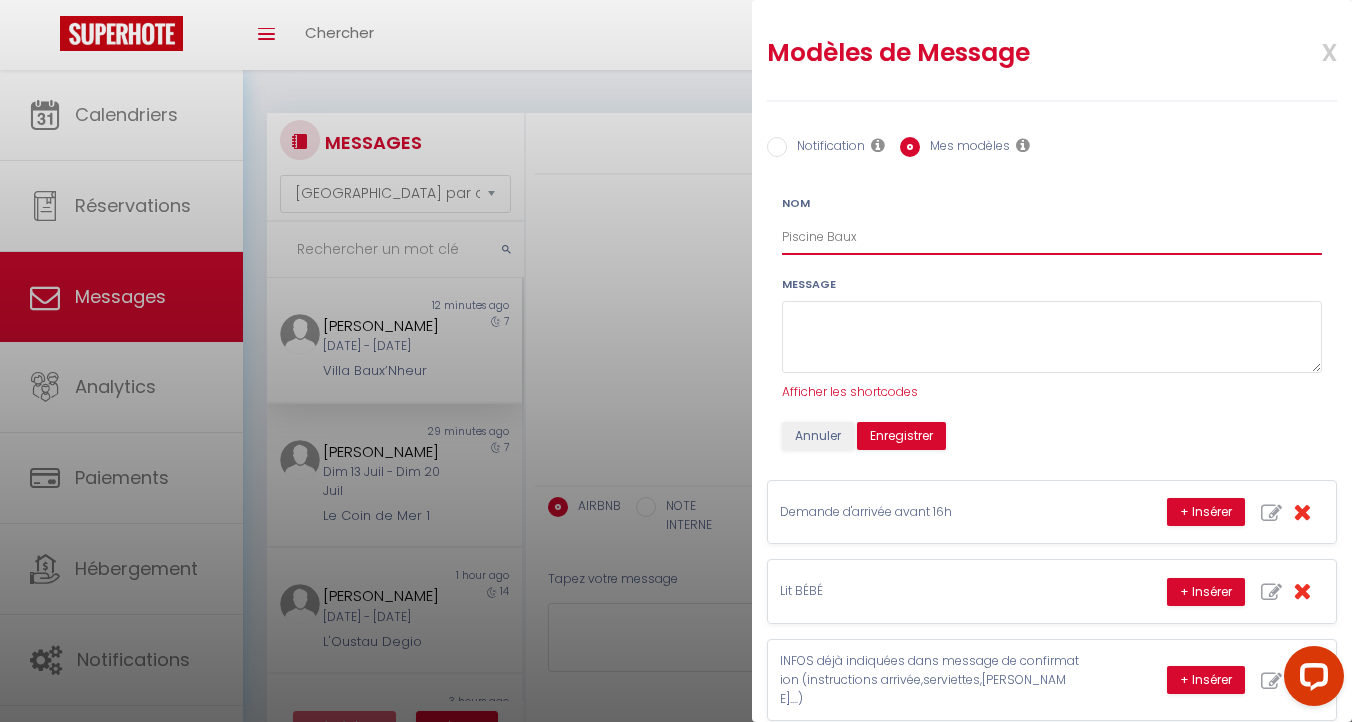 type on "Piscine Baux" 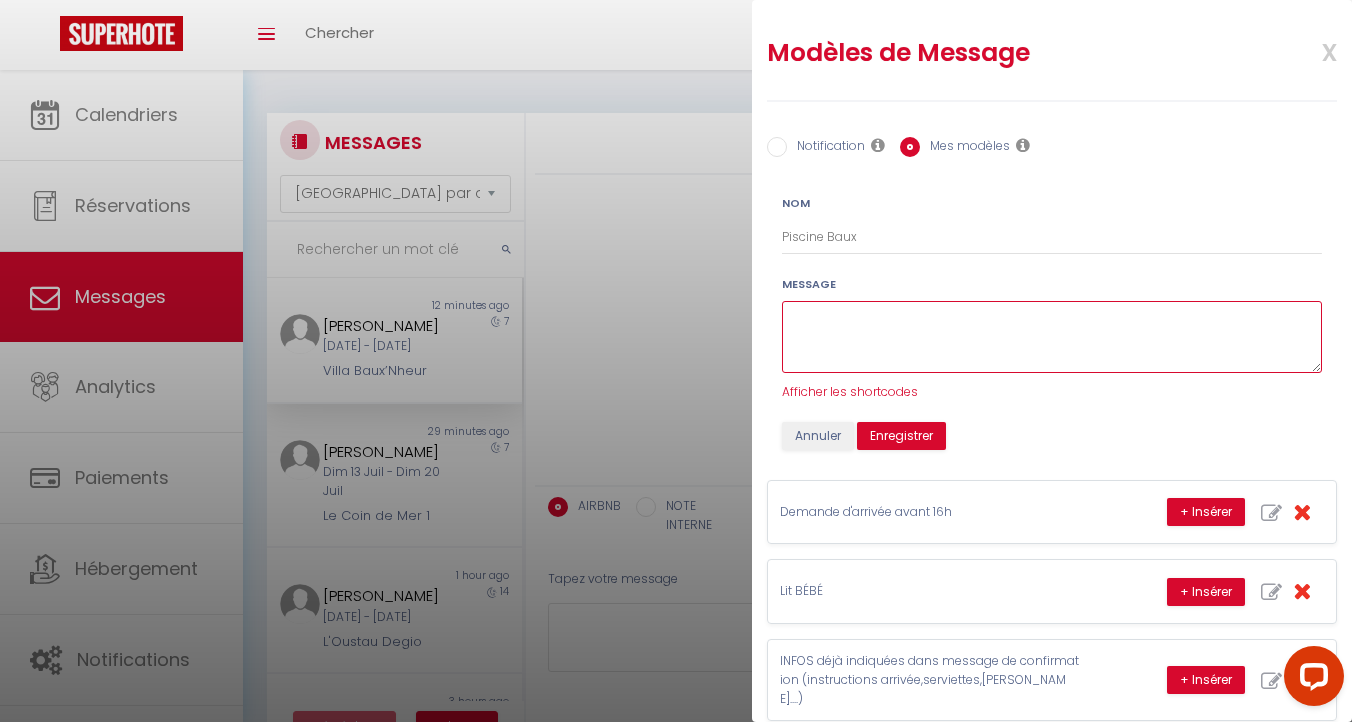 click at bounding box center (1052, 337) 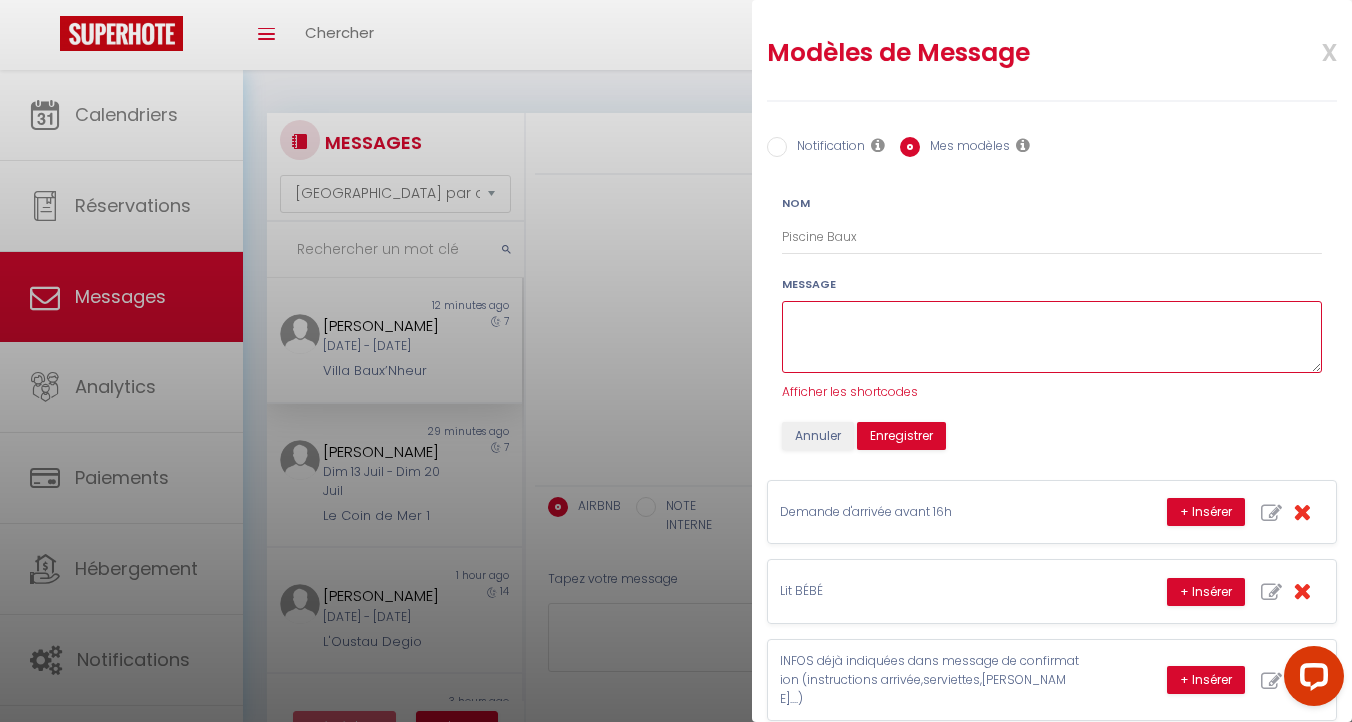paste on "Pour la piscine, il faudra vous inscrire sur place à votre arrivée auprès de l'association Les Baux Loisirs.
Contact : Mme Delaire [PHONE_NUMBER]" 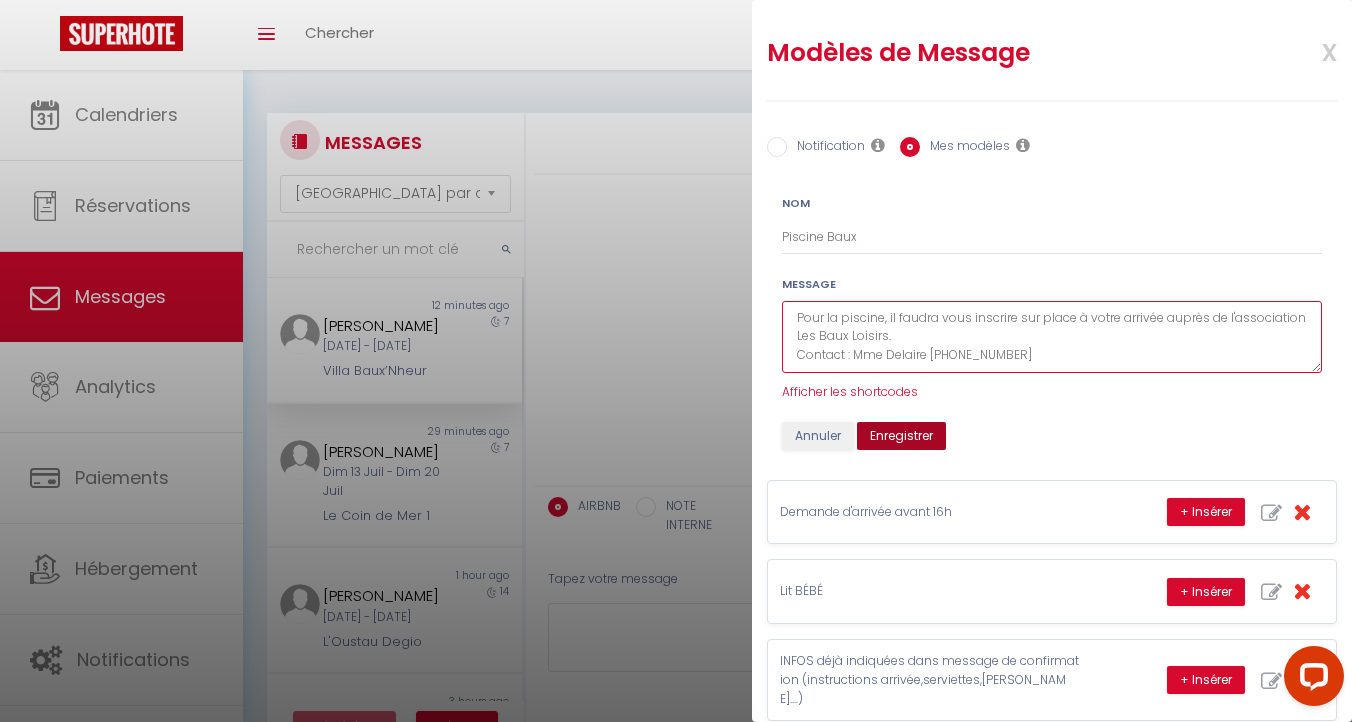 type on "Pour la piscine, il faudra vous inscrire sur place à votre arrivée auprès de l'association Les Baux Loisirs.
Contact : Mme Delaire [PHONE_NUMBER]" 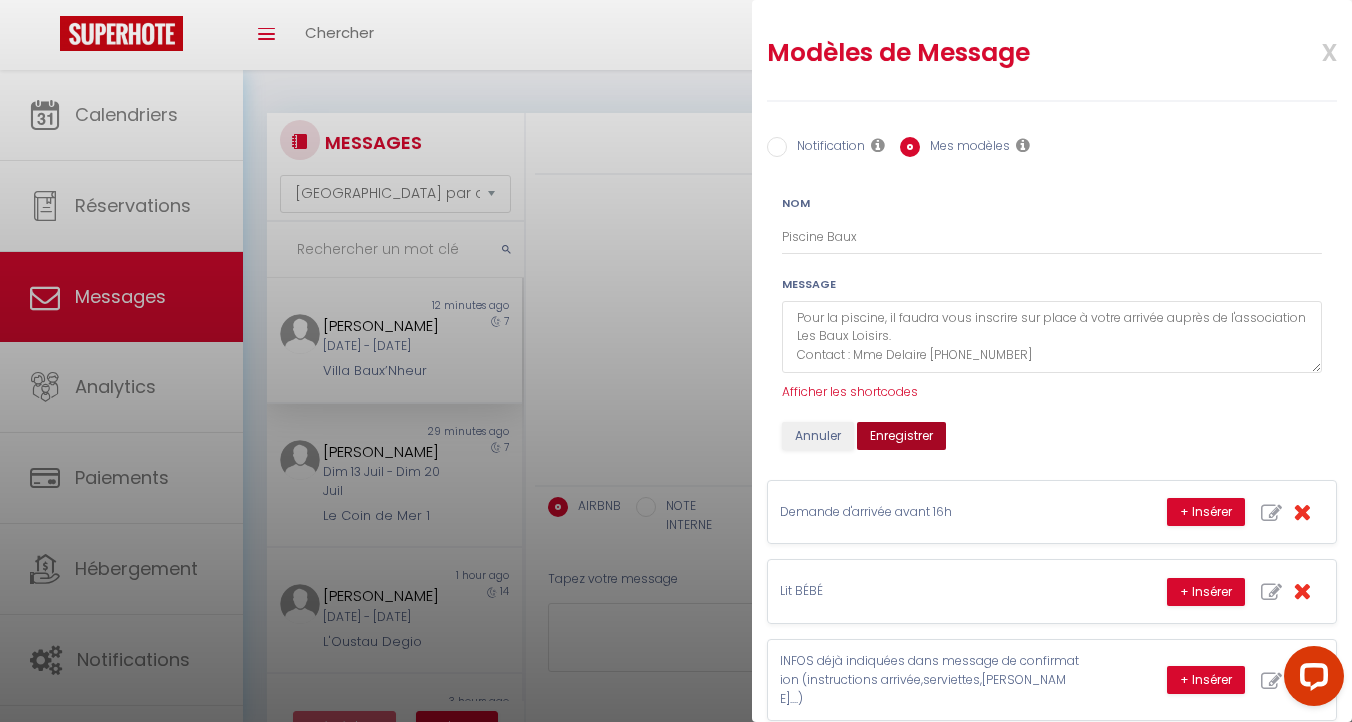 click on "Enregistrer" at bounding box center (901, 436) 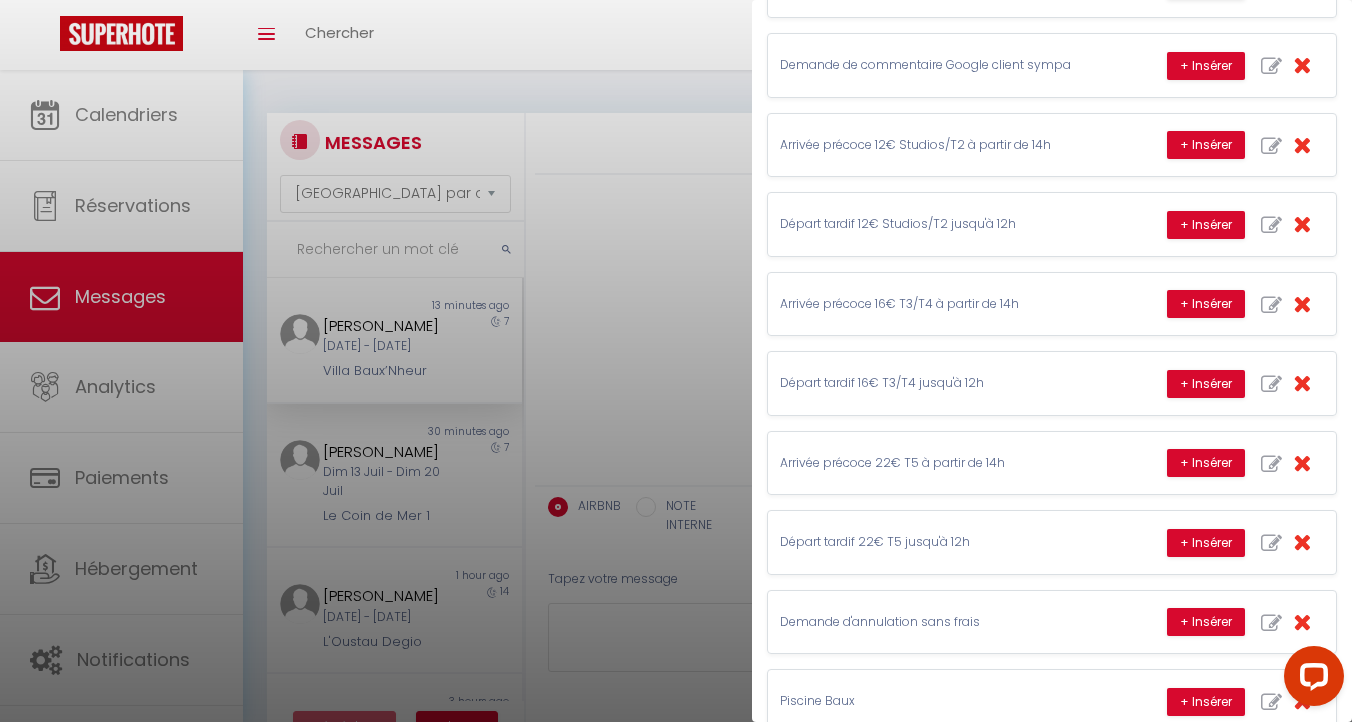 scroll, scrollTop: 960, scrollLeft: 0, axis: vertical 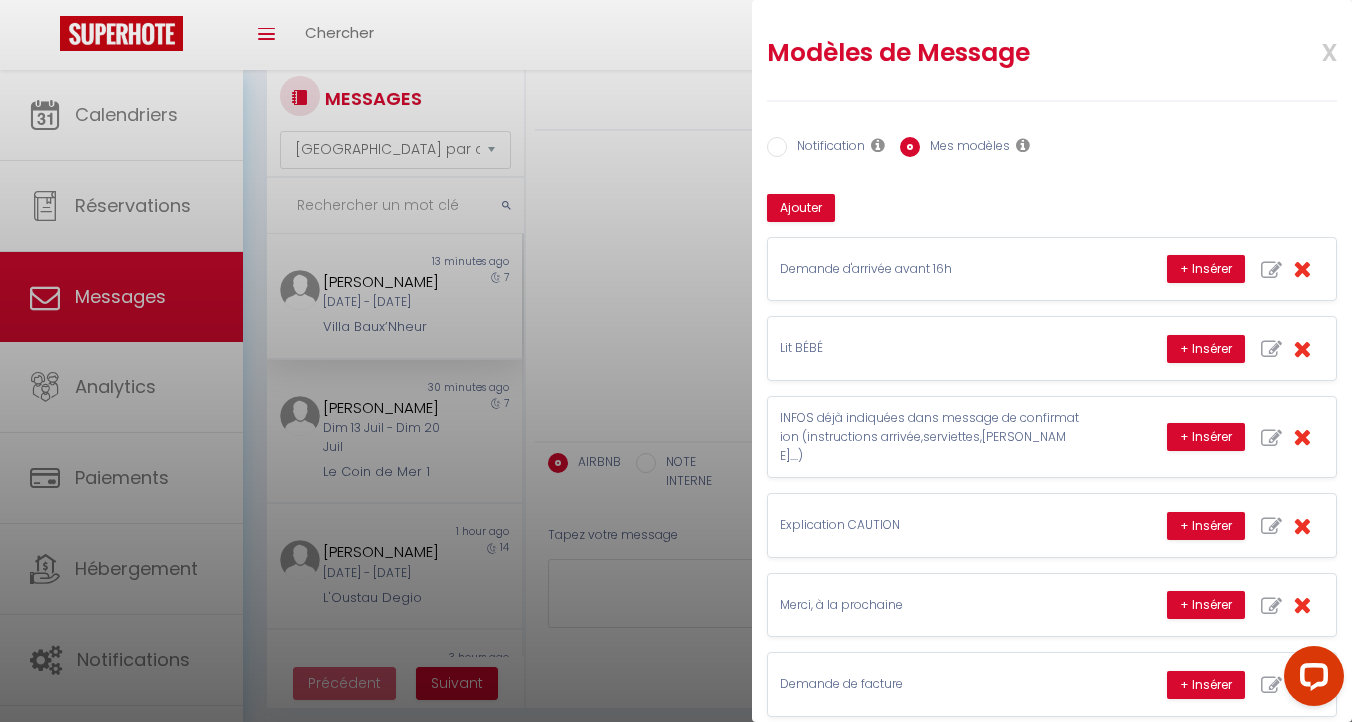 click on "x" at bounding box center (1305, 50) 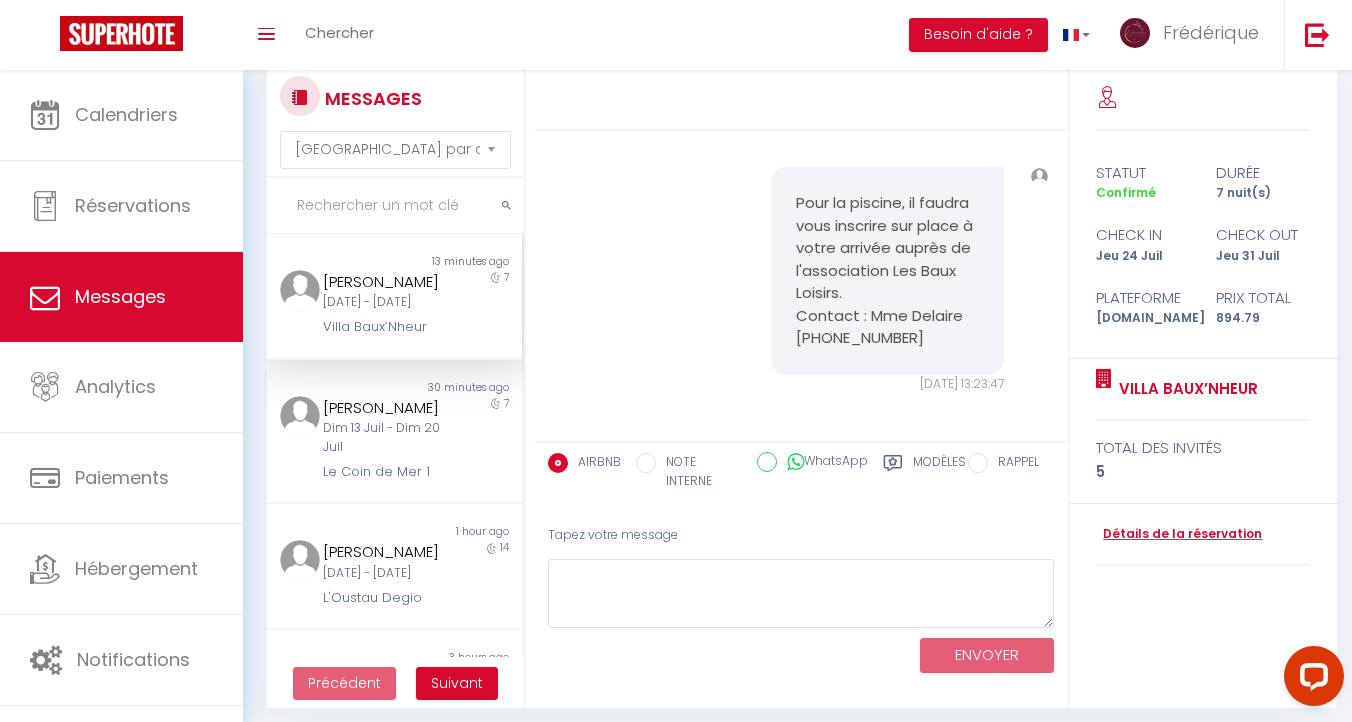 scroll, scrollTop: 5711, scrollLeft: 0, axis: vertical 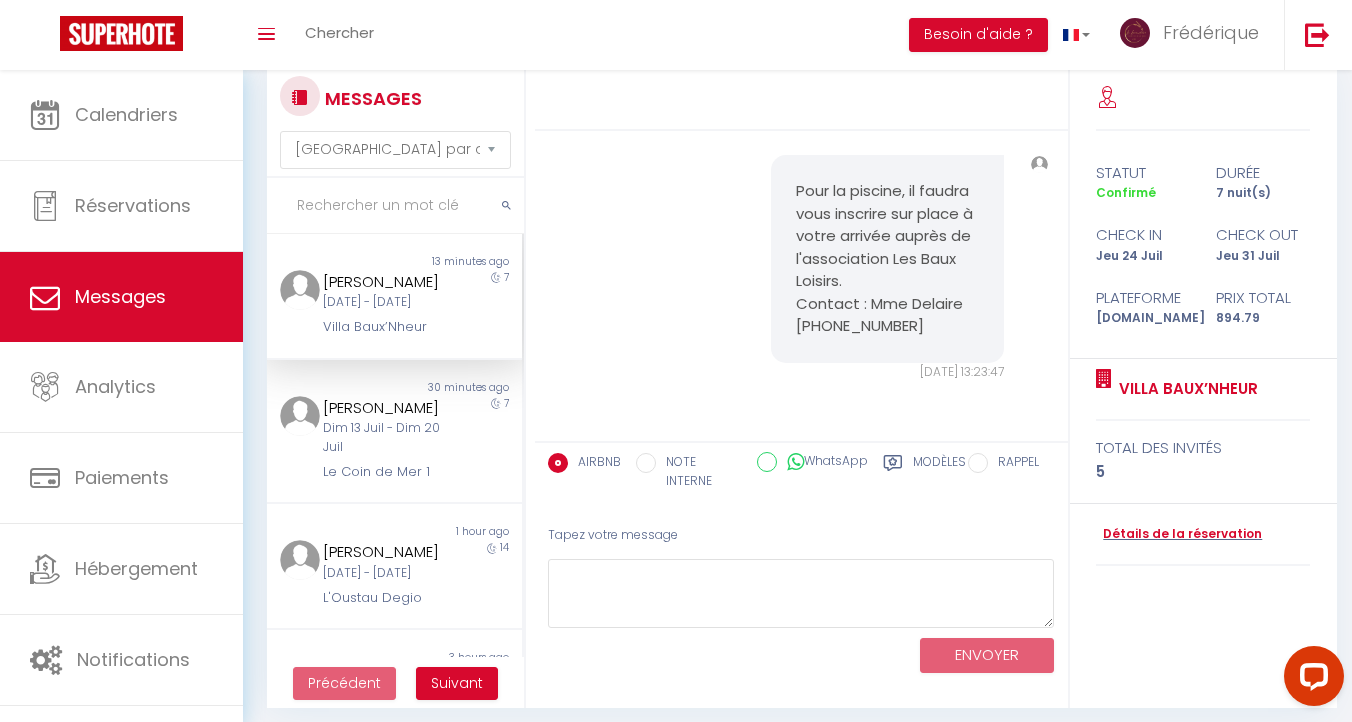 click on "Modèles" at bounding box center (939, 473) 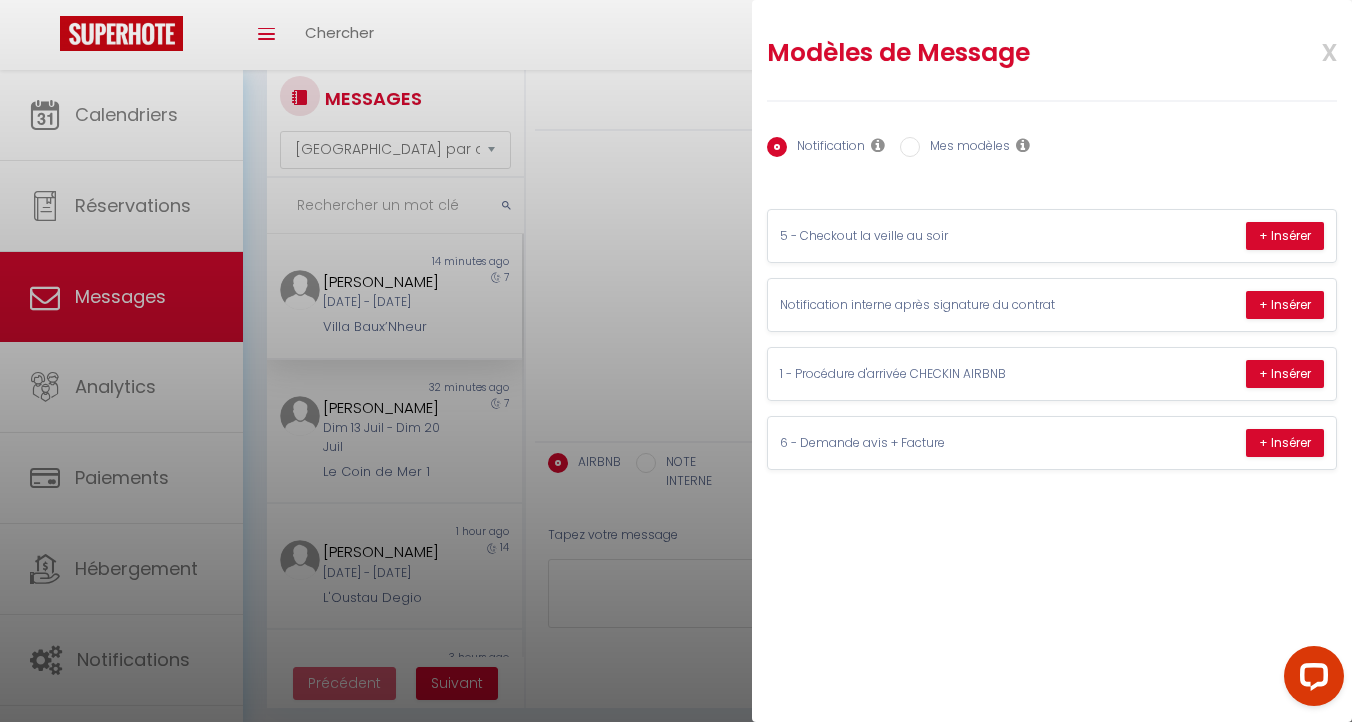 click on "x" at bounding box center [1305, 50] 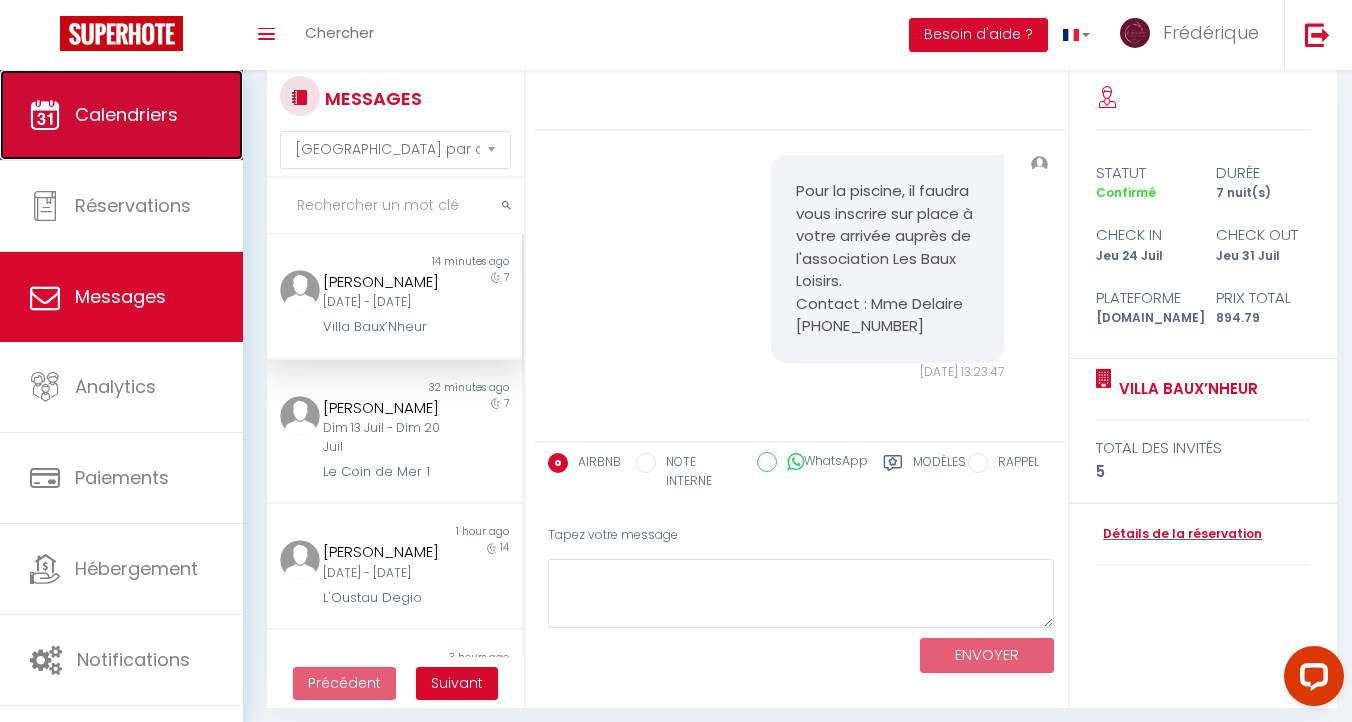 click on "Calendriers" at bounding box center [126, 114] 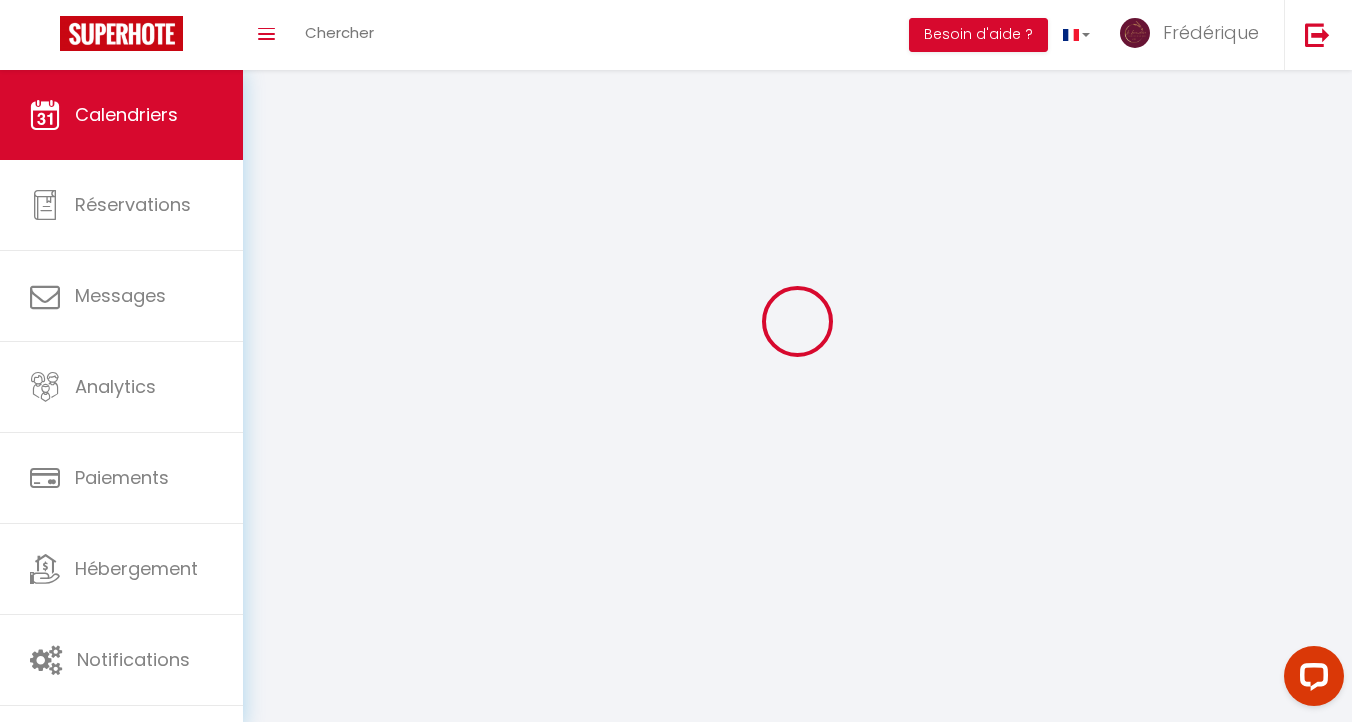 scroll, scrollTop: 0, scrollLeft: 0, axis: both 